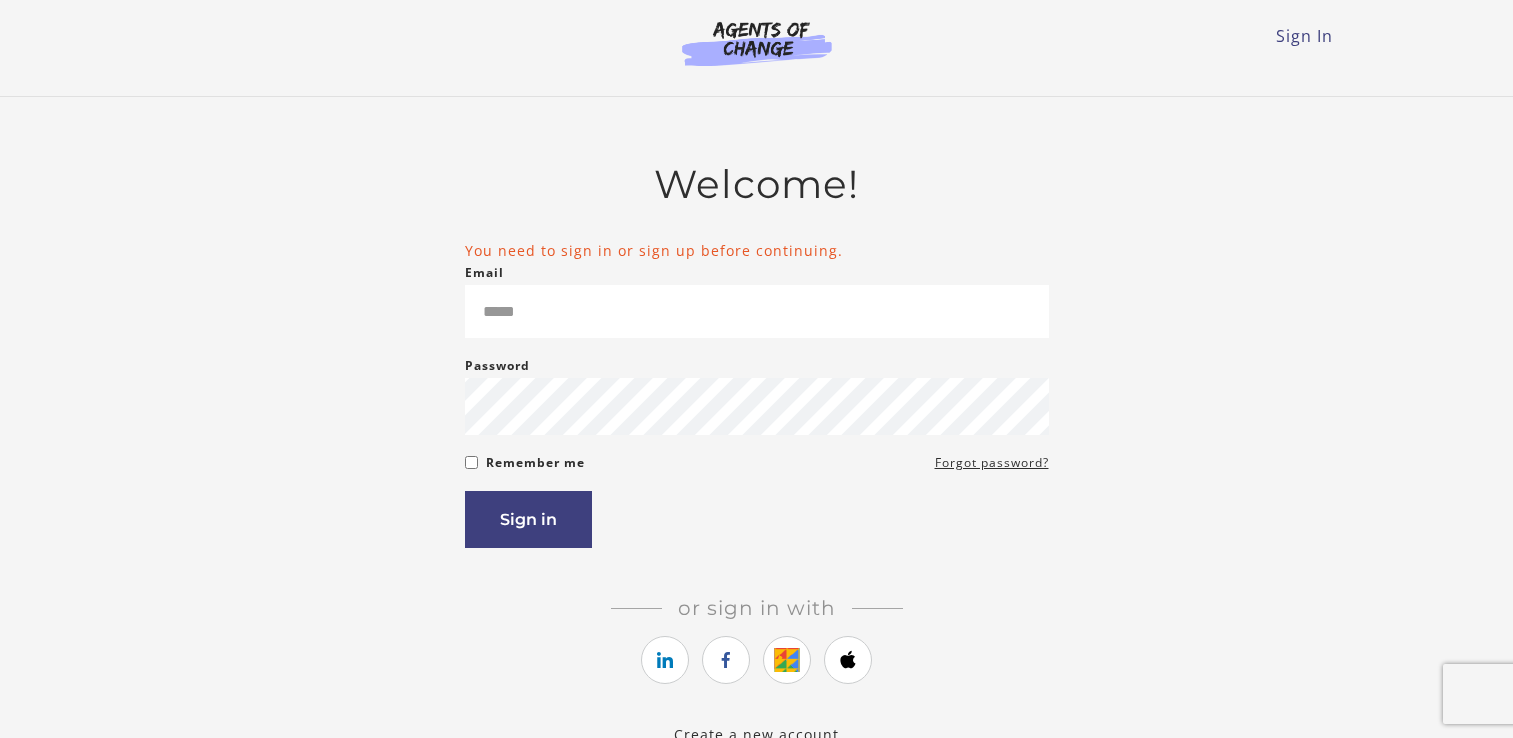 scroll, scrollTop: 0, scrollLeft: 0, axis: both 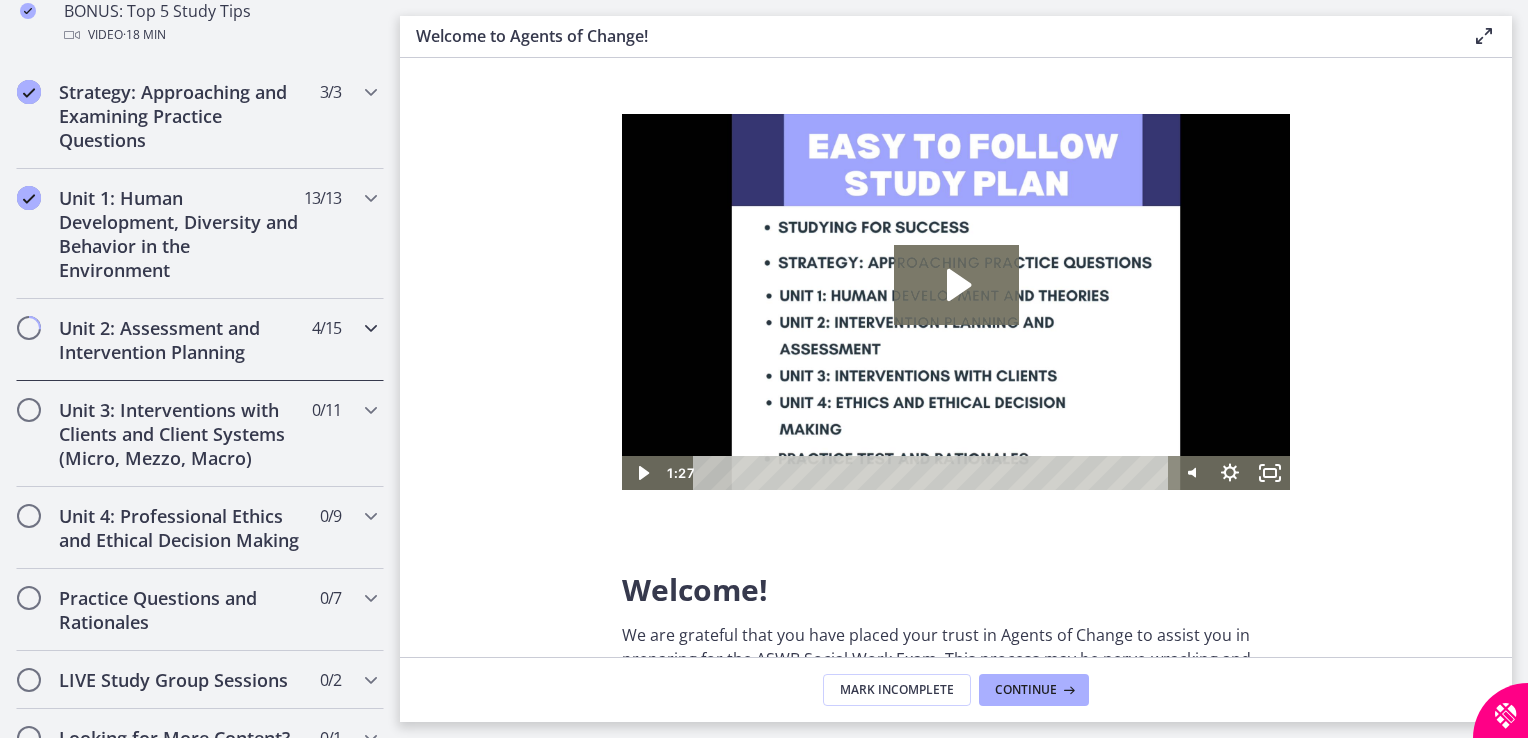 click on "4  /  15
Completed" at bounding box center (326, 328) 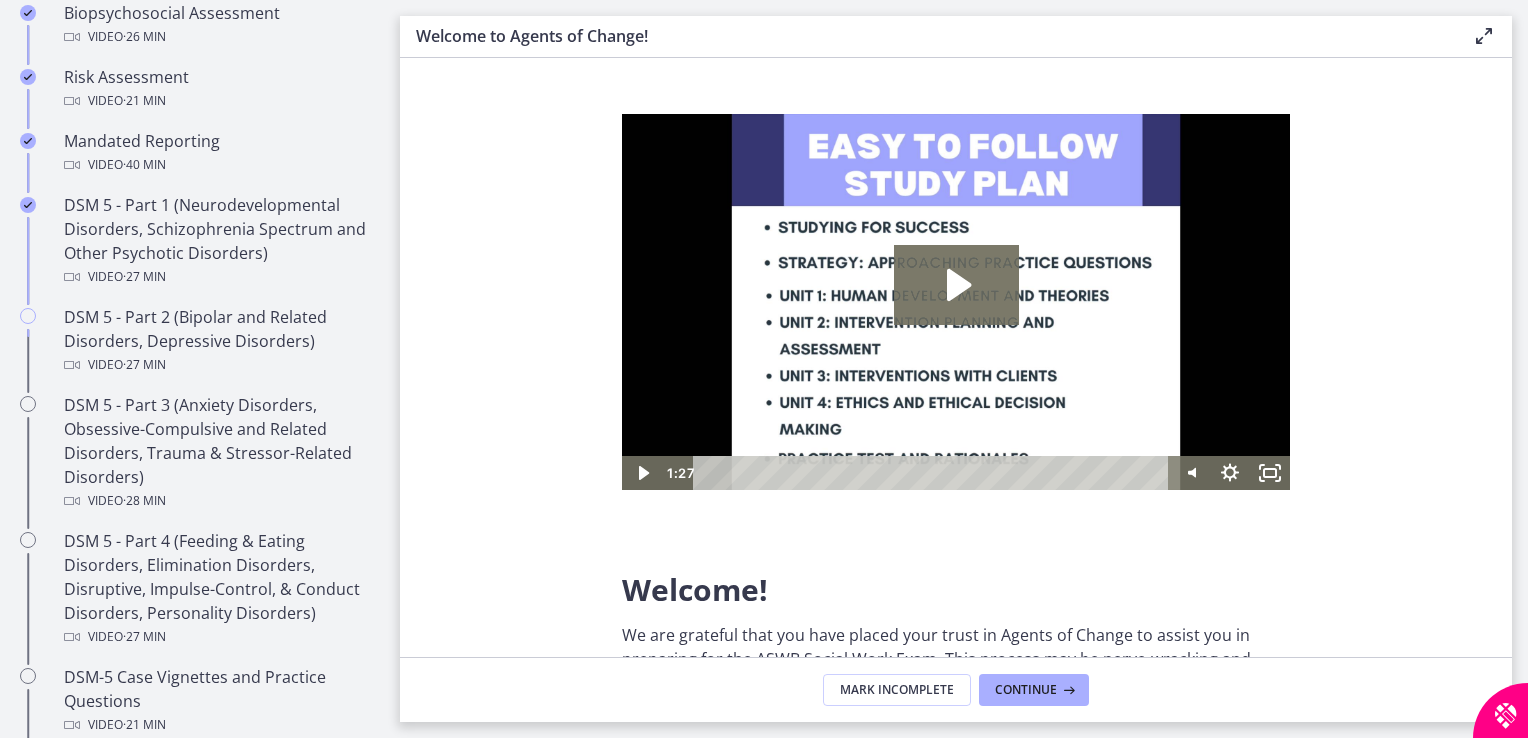 scroll, scrollTop: 783, scrollLeft: 0, axis: vertical 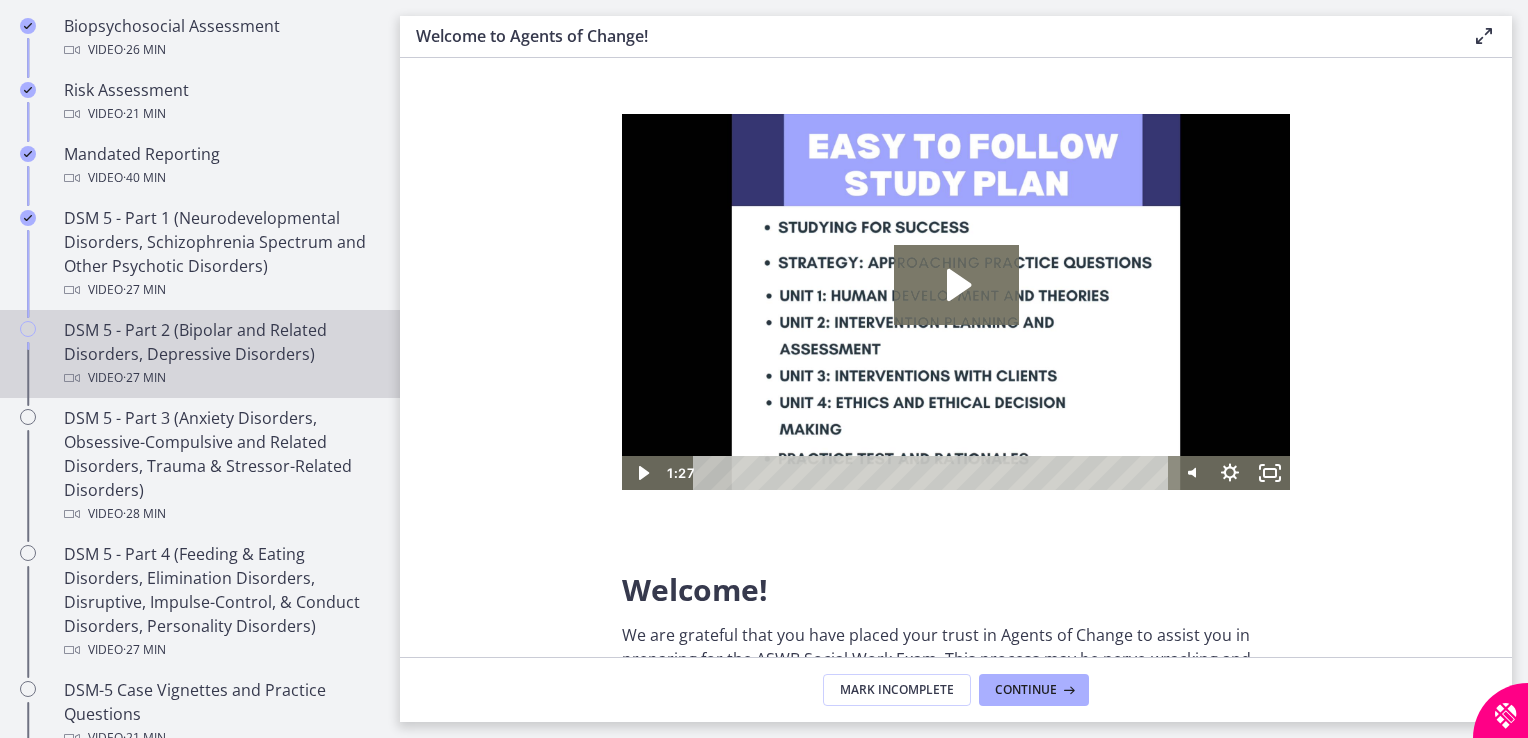 click on "DSM 5 - Part 2 (Bipolar and Related Disorders, Depressive Disorders)
Video
·  27 min" at bounding box center (220, 354) 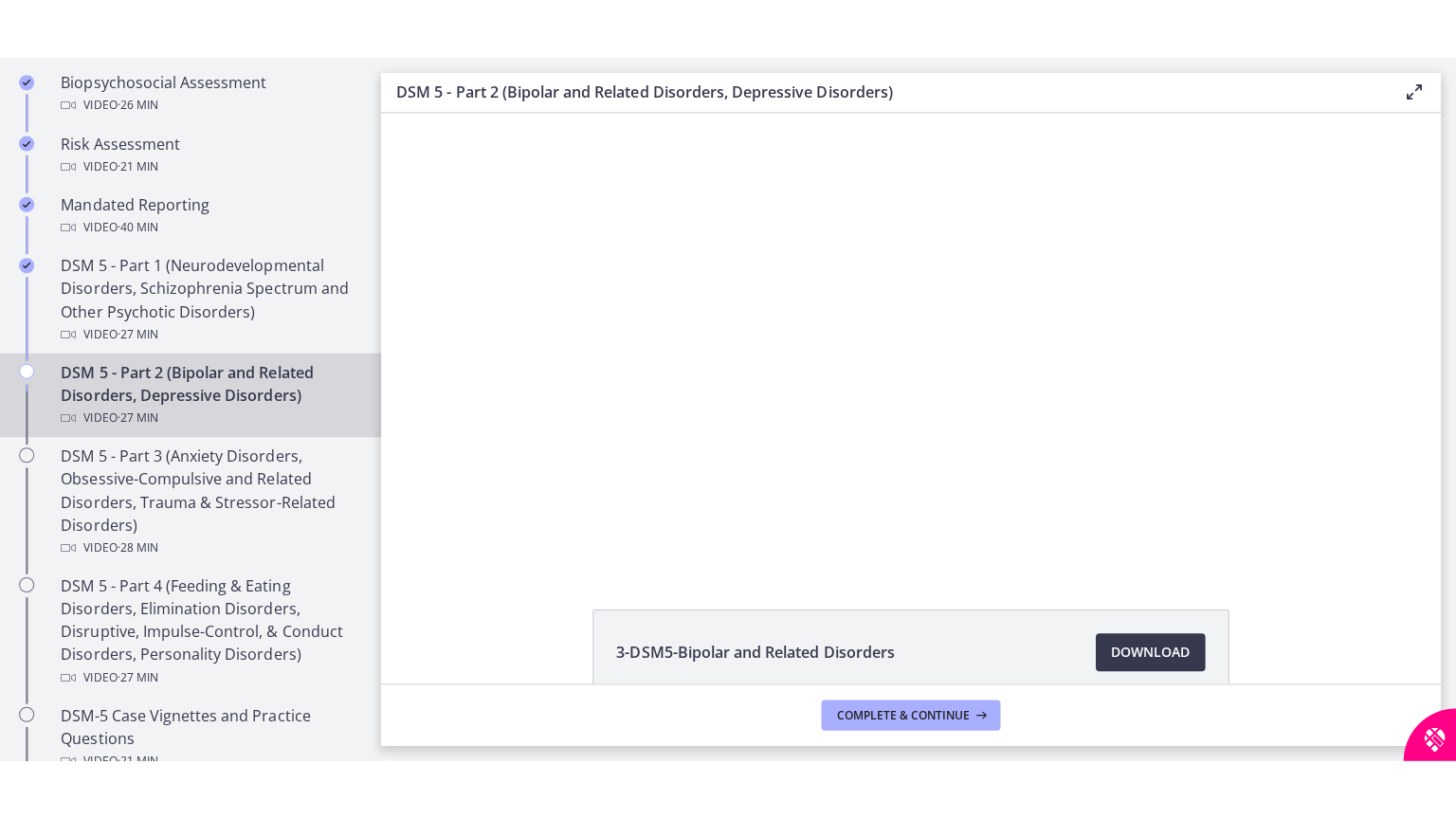 scroll, scrollTop: 0, scrollLeft: 0, axis: both 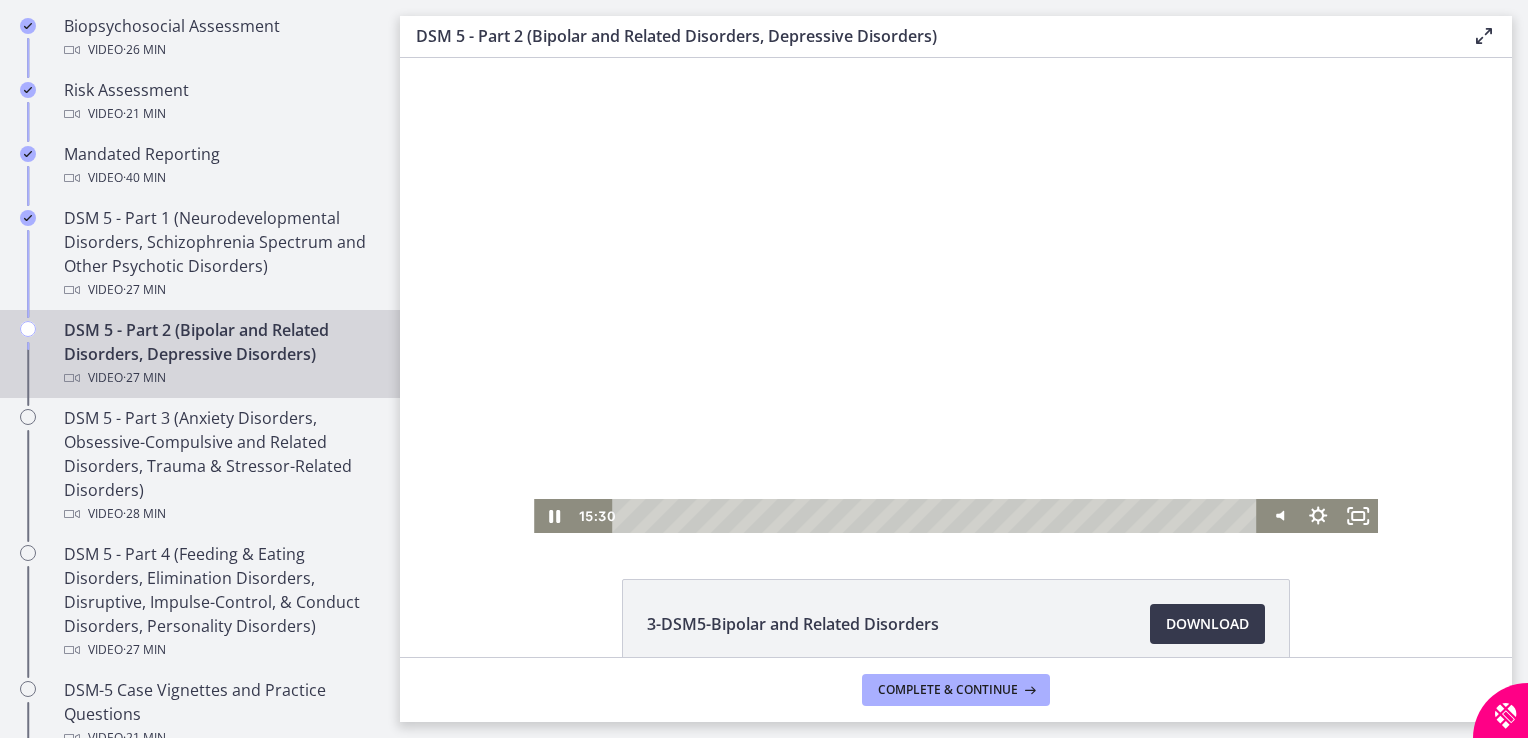 click at bounding box center (956, 295) 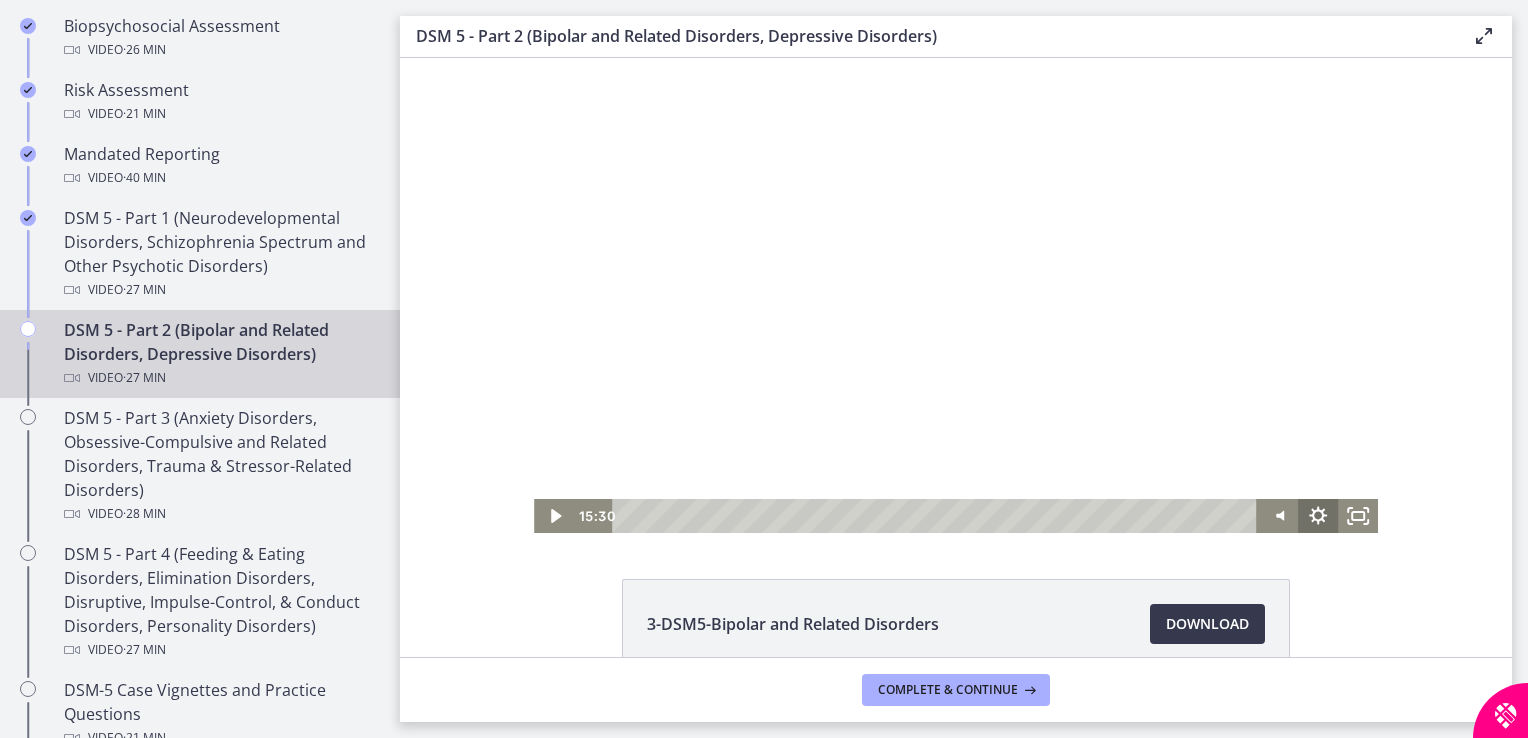 click 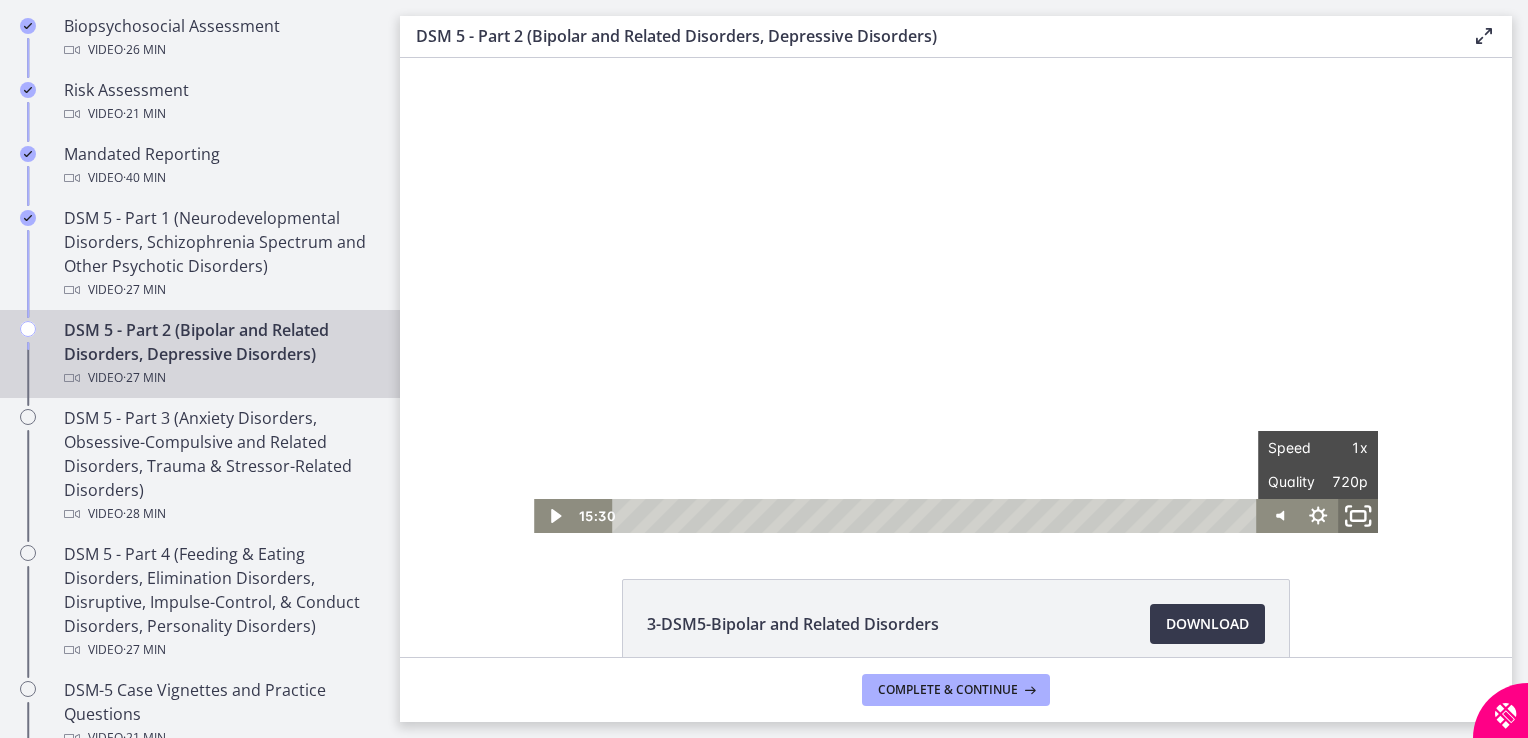 click 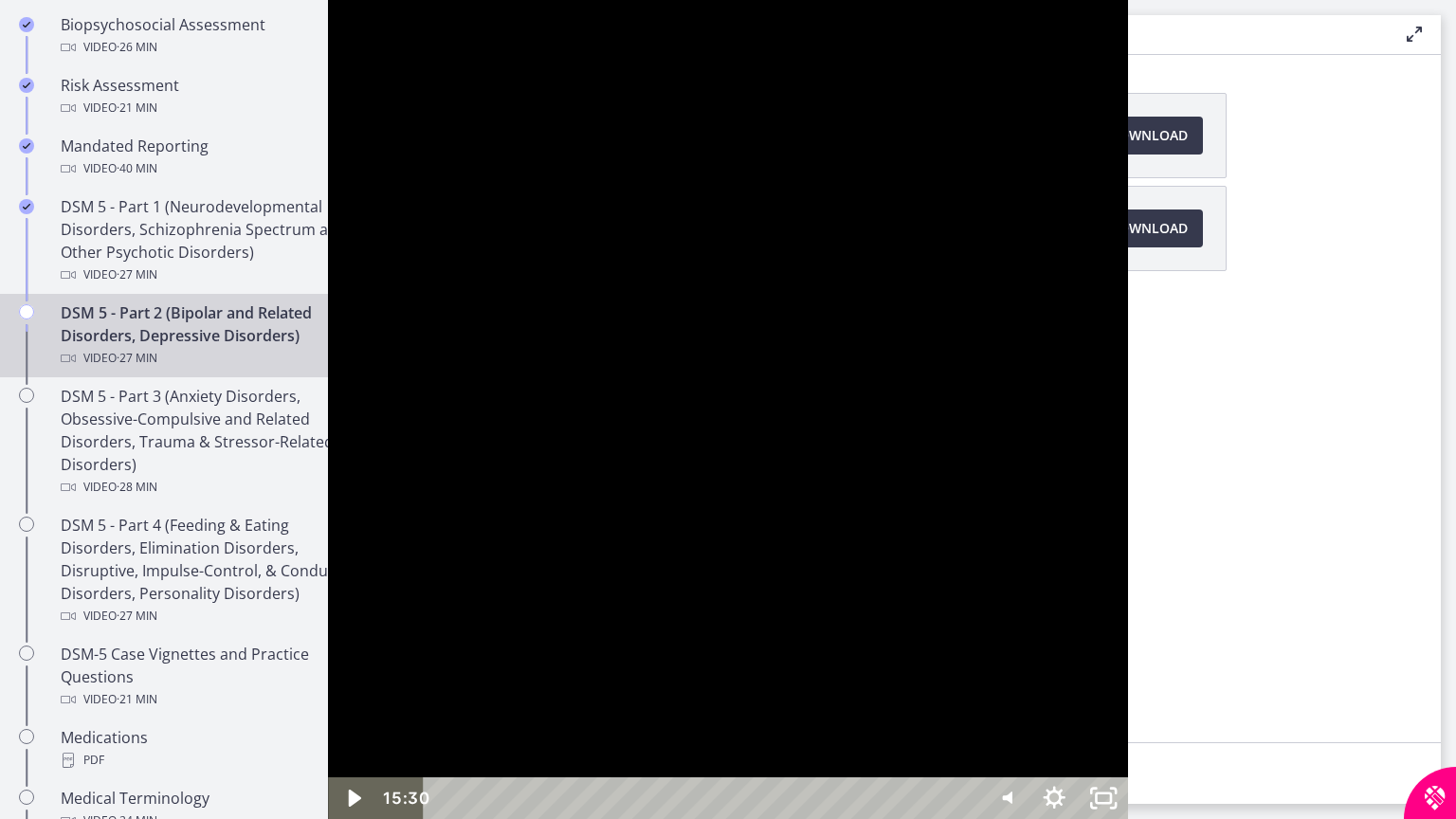 click at bounding box center (728, 410) 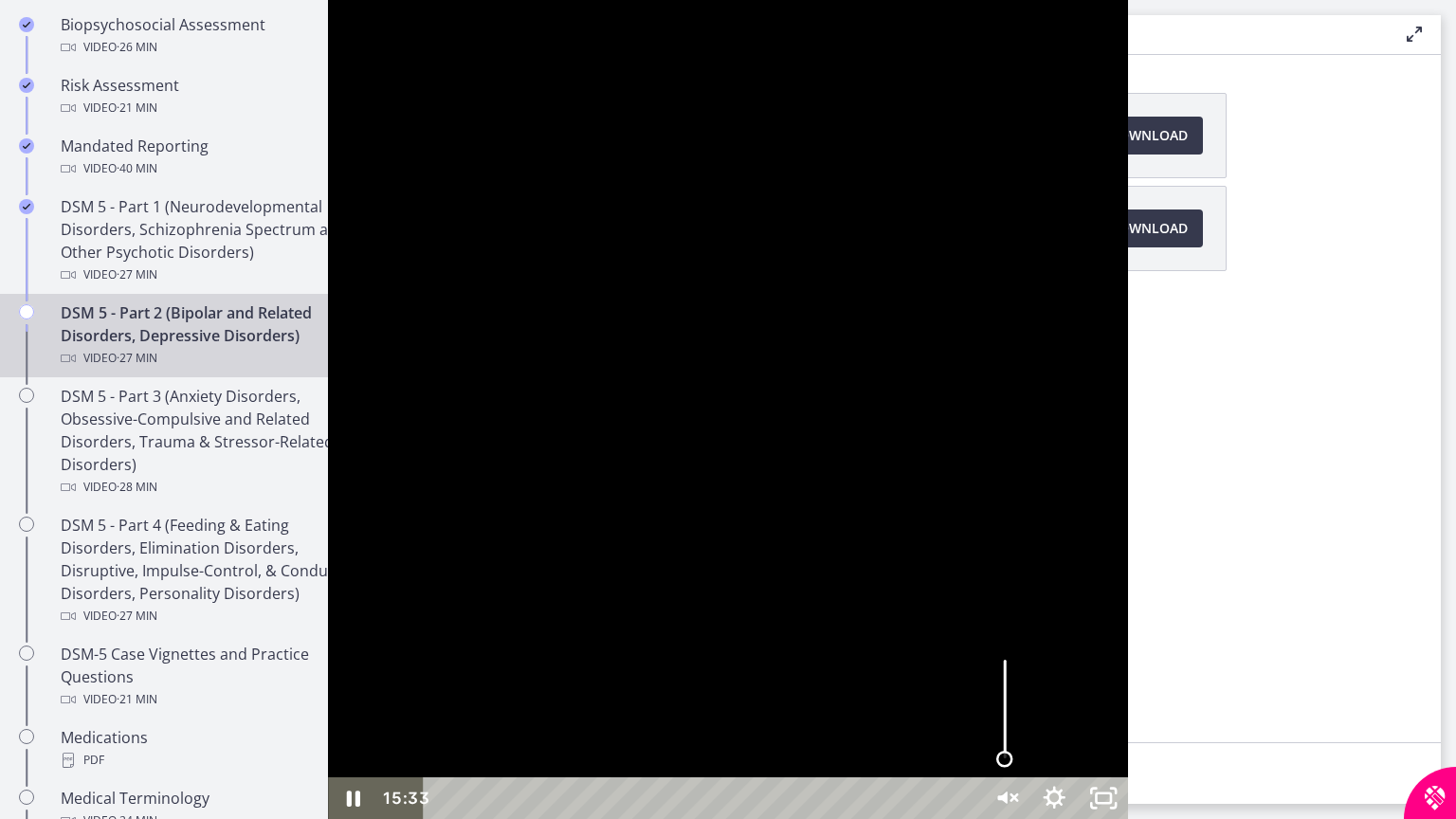 drag, startPoint x: 1333, startPoint y: 733, endPoint x: 1337, endPoint y: 778, distance: 45.177428 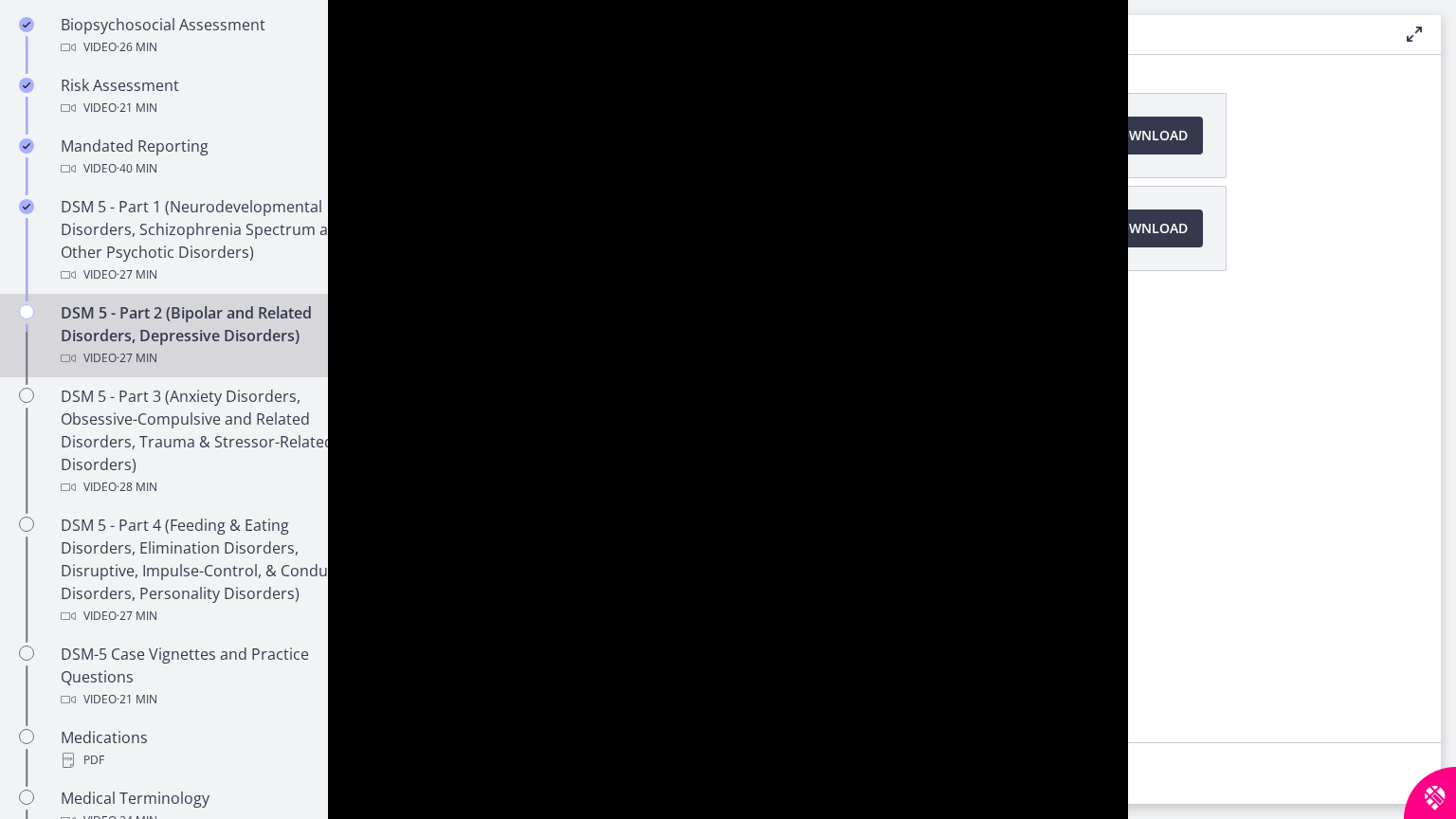 click at bounding box center (728, 410) 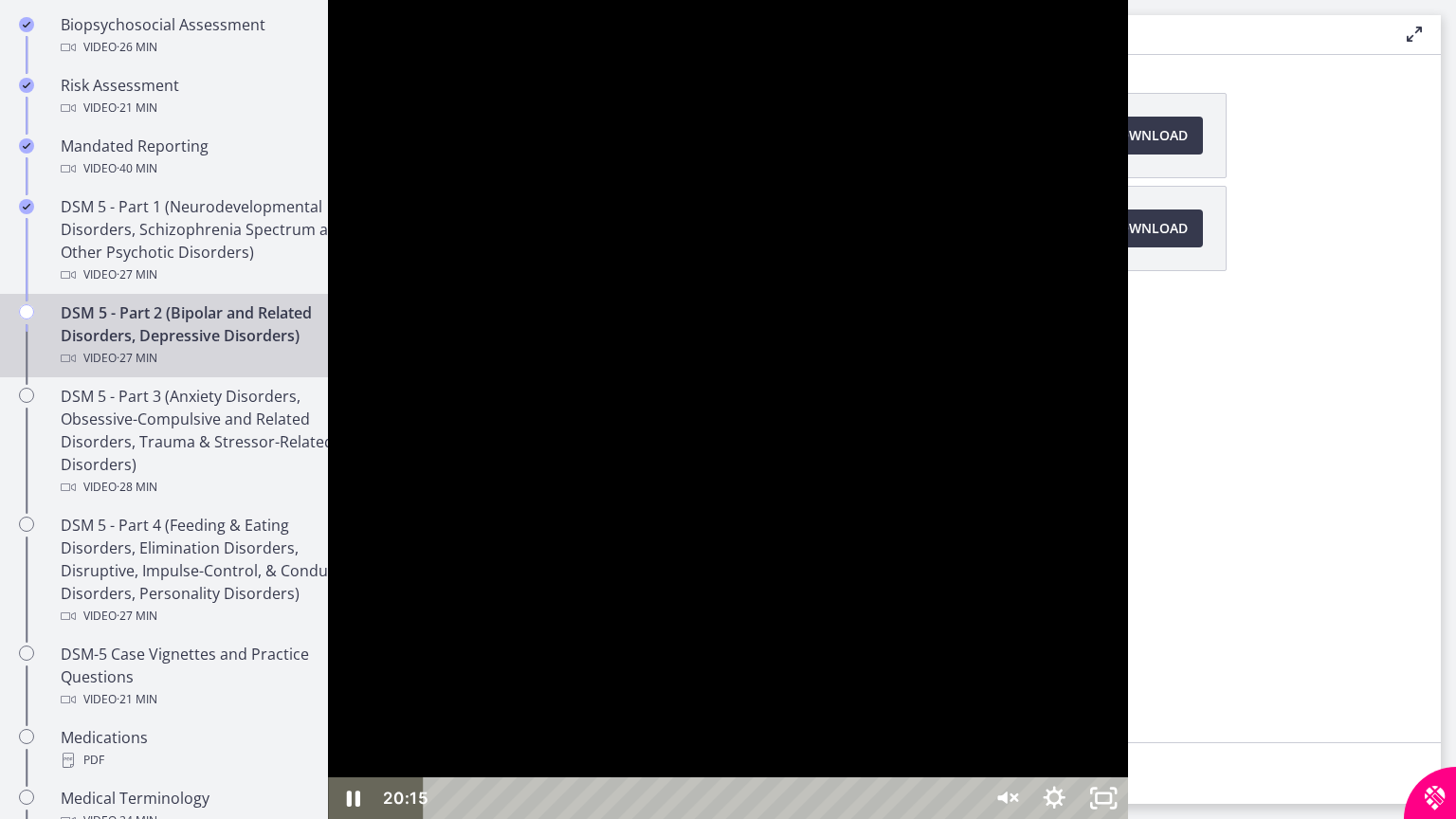 click at bounding box center [1312, 798] 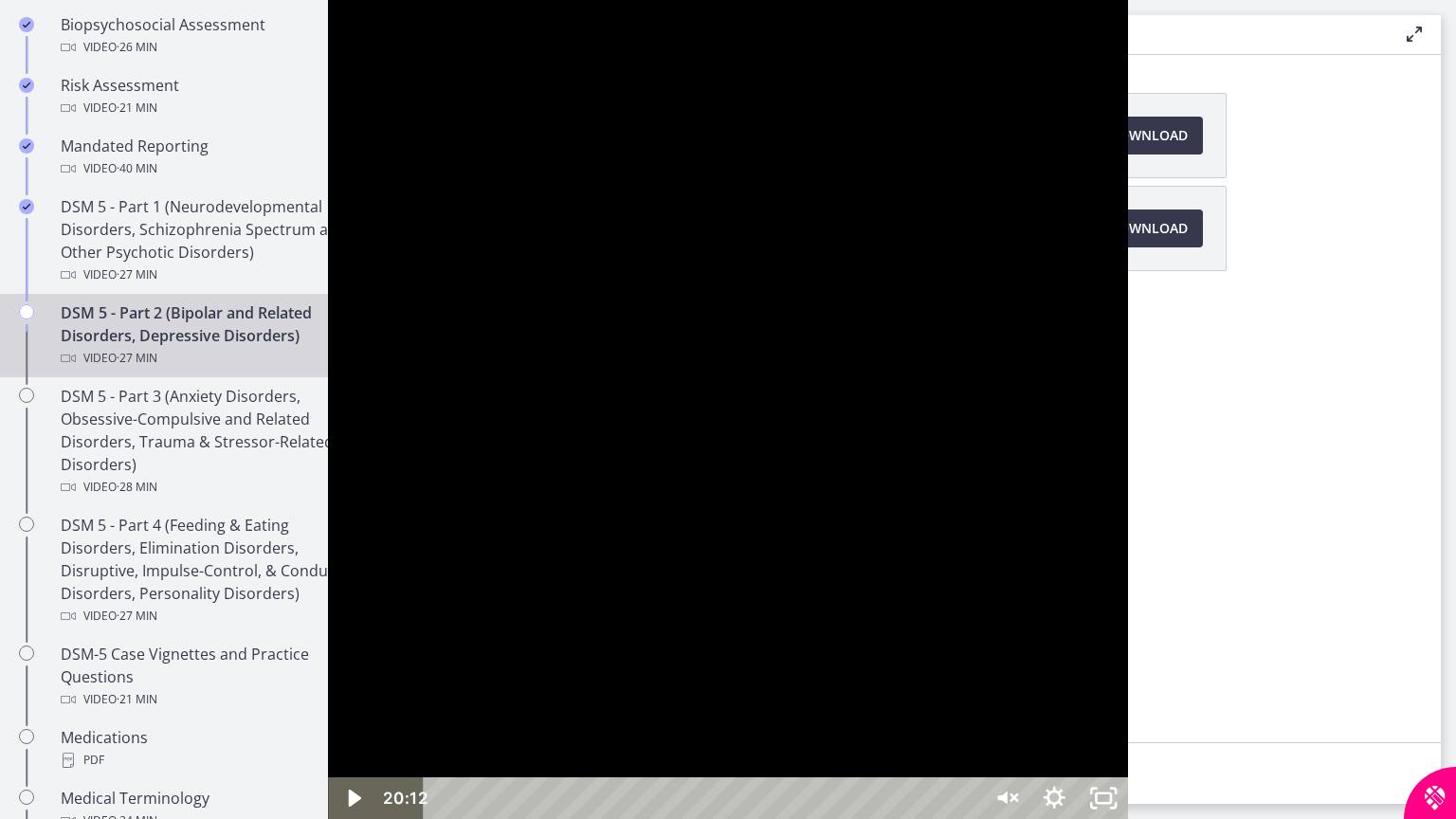 click at bounding box center [1309, 798] 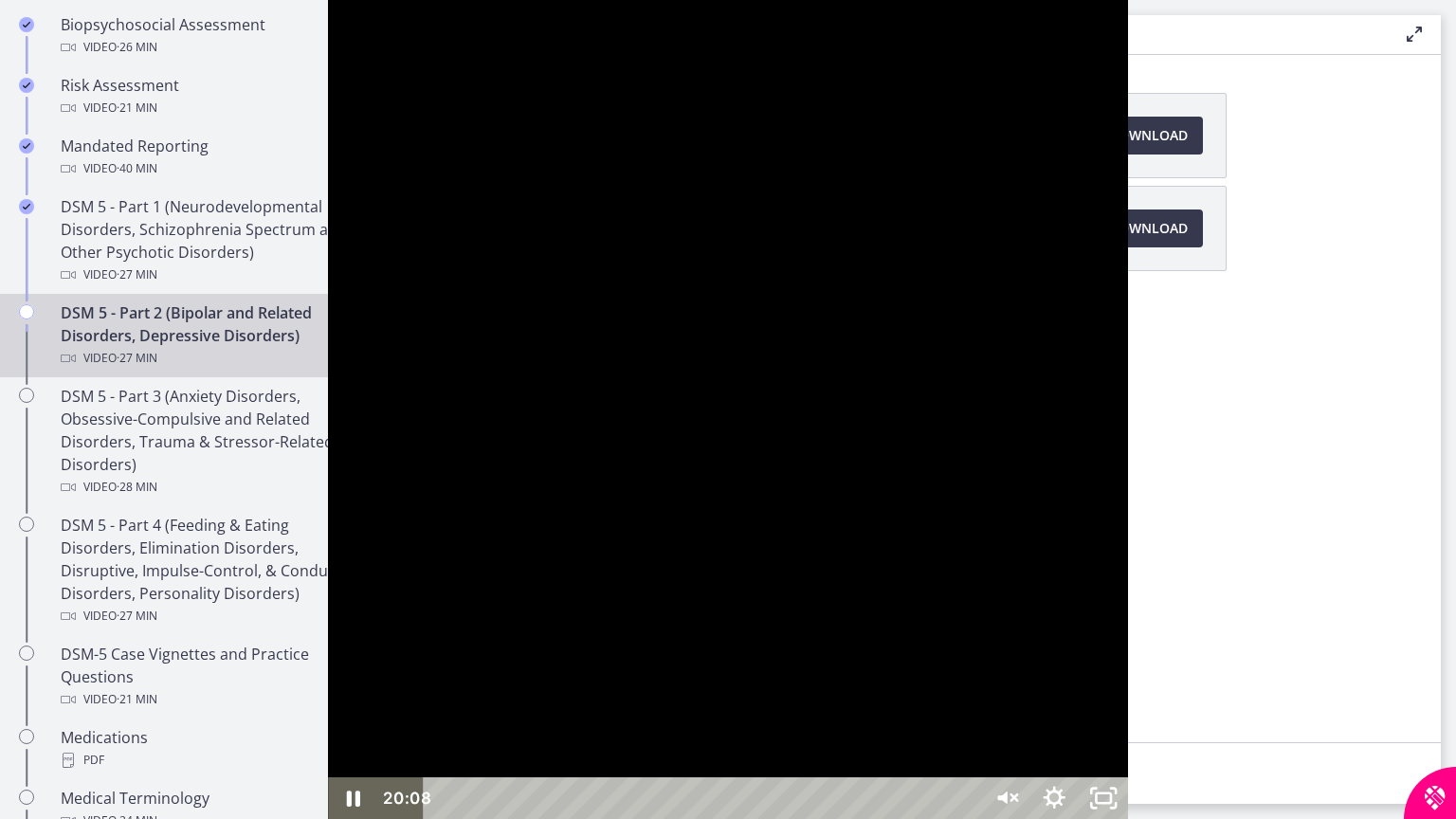 click at bounding box center [1307, 798] 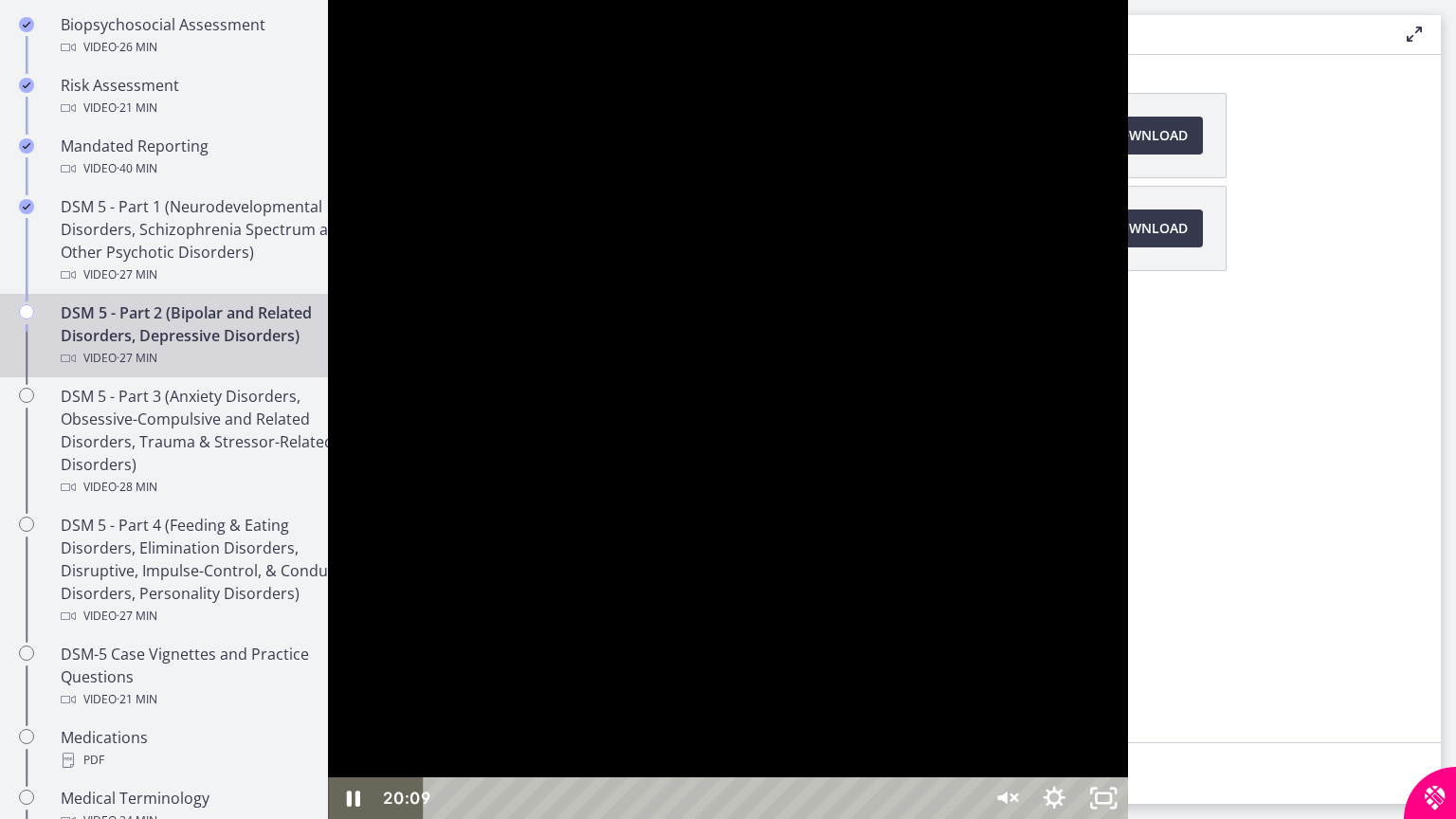 click at bounding box center [728, 410] 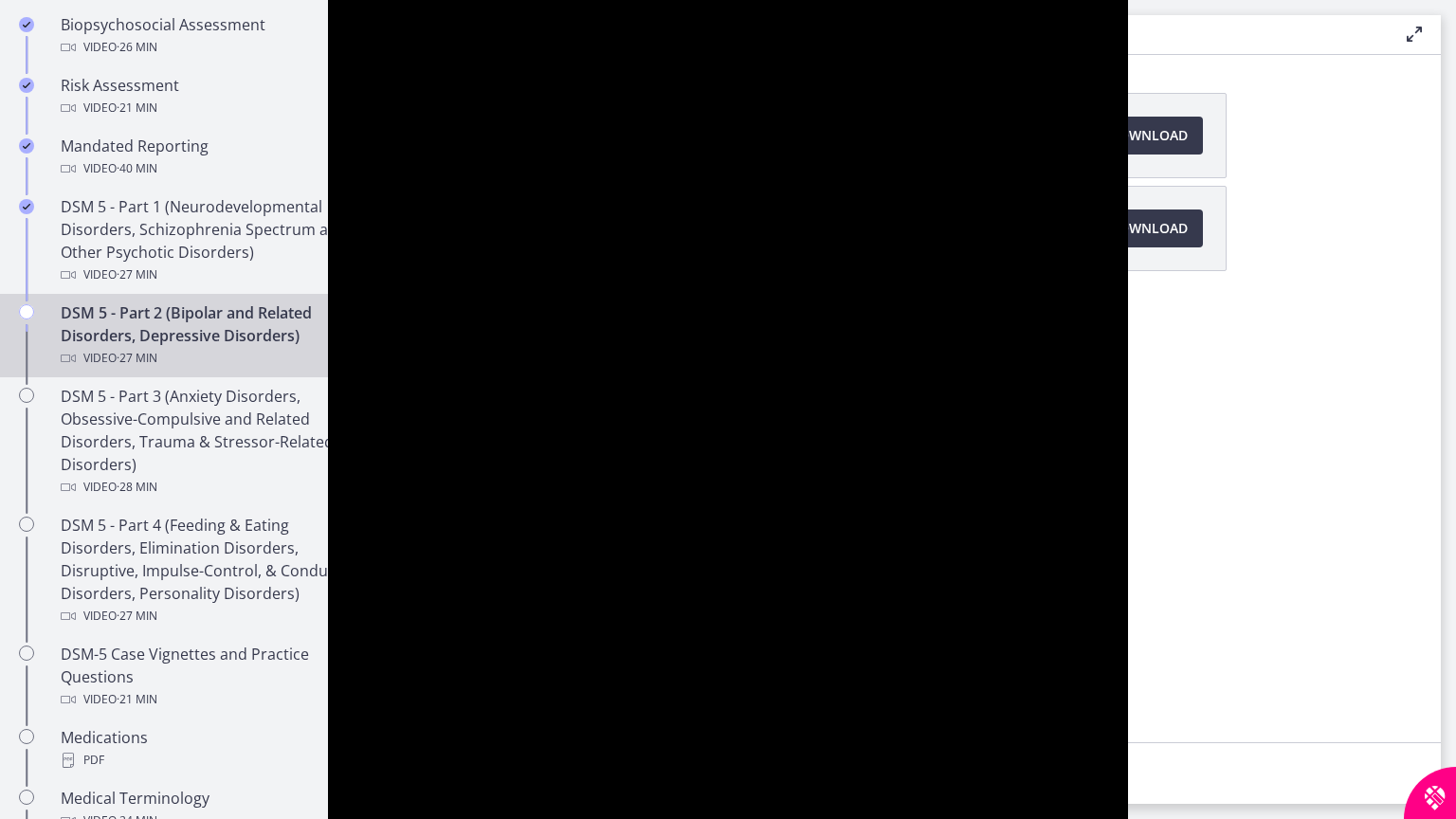 click at bounding box center (728, 410) 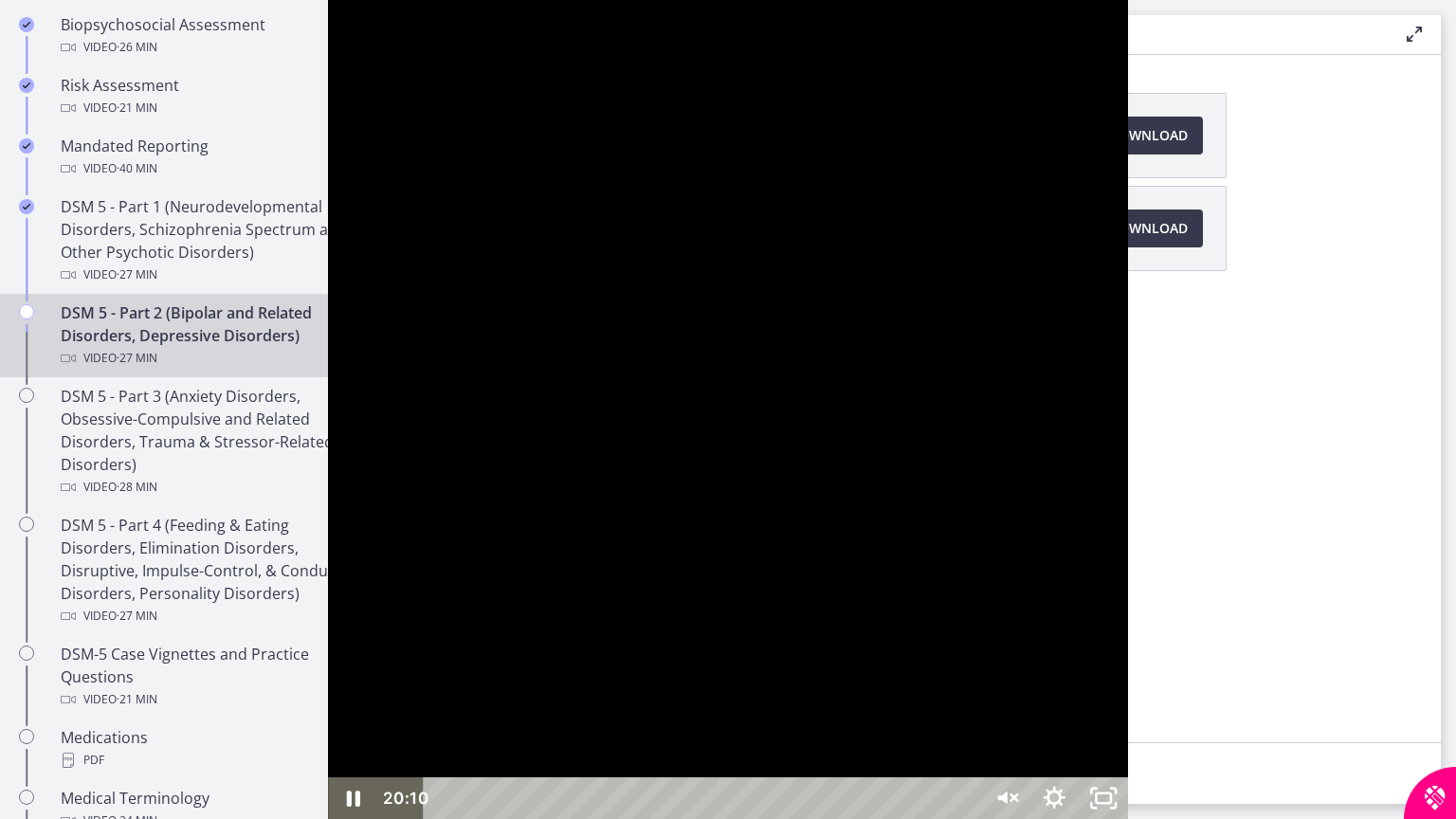 click at bounding box center (728, 410) 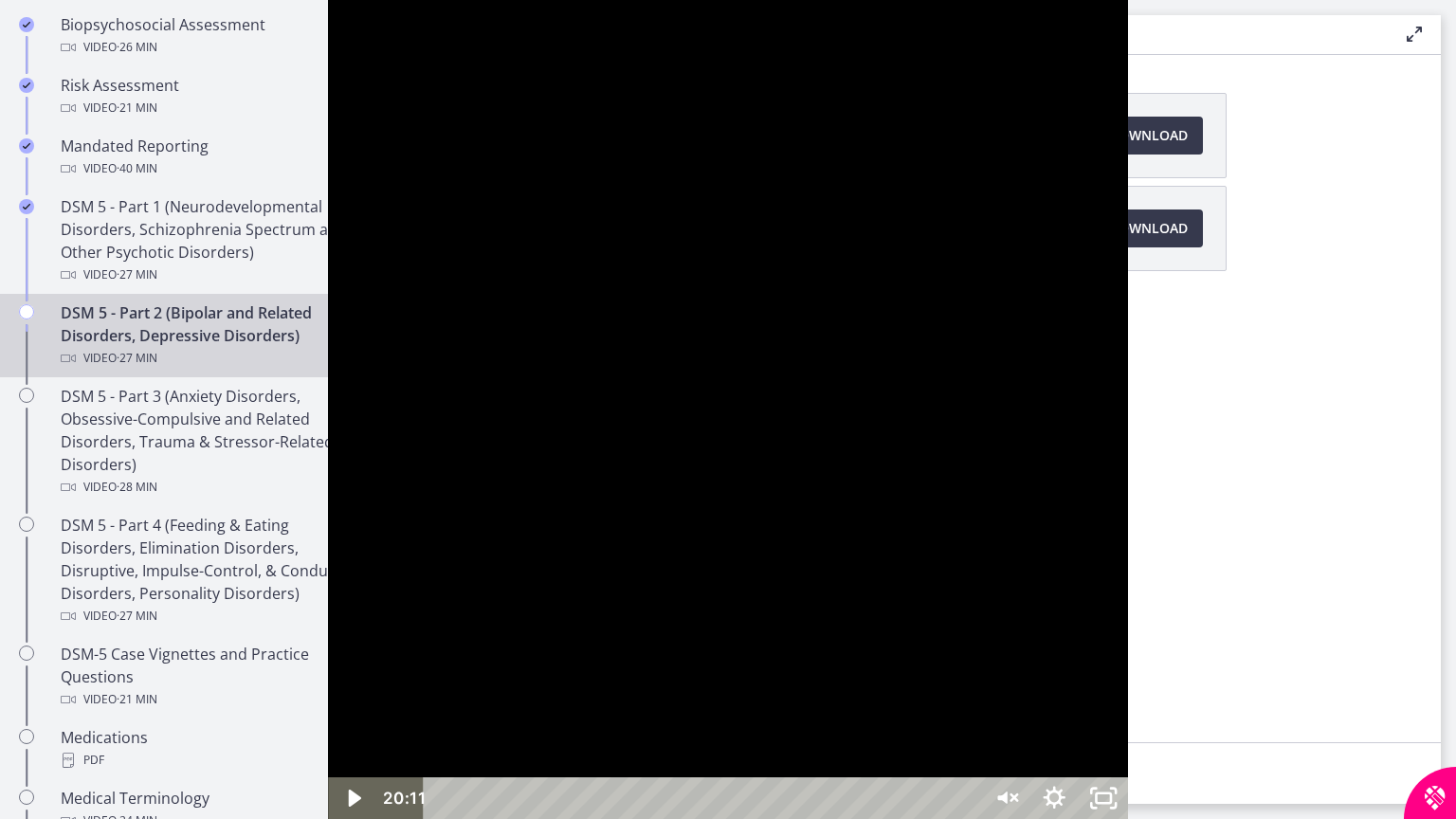 click at bounding box center [728, 410] 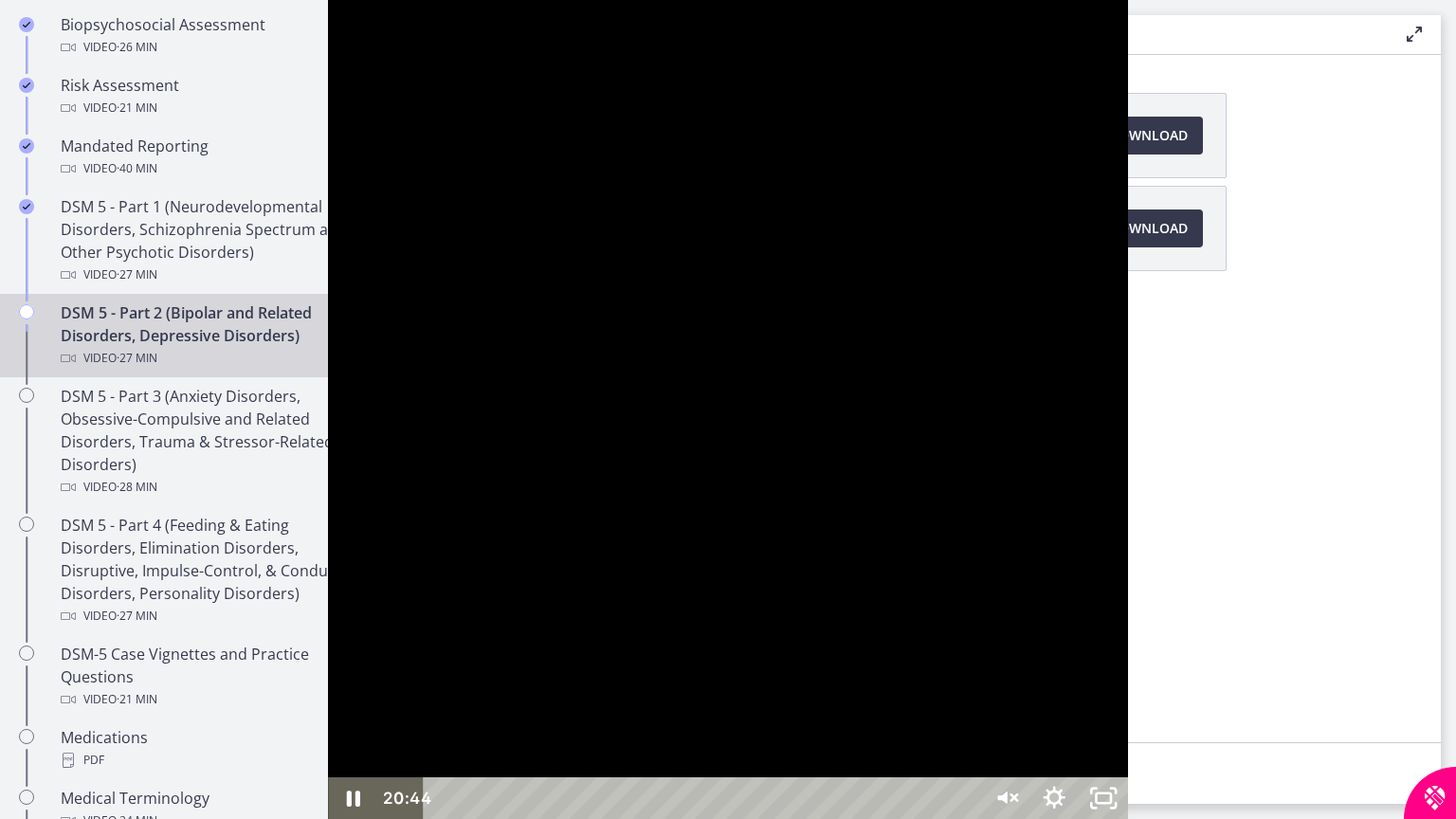 click at bounding box center (1333, 798) 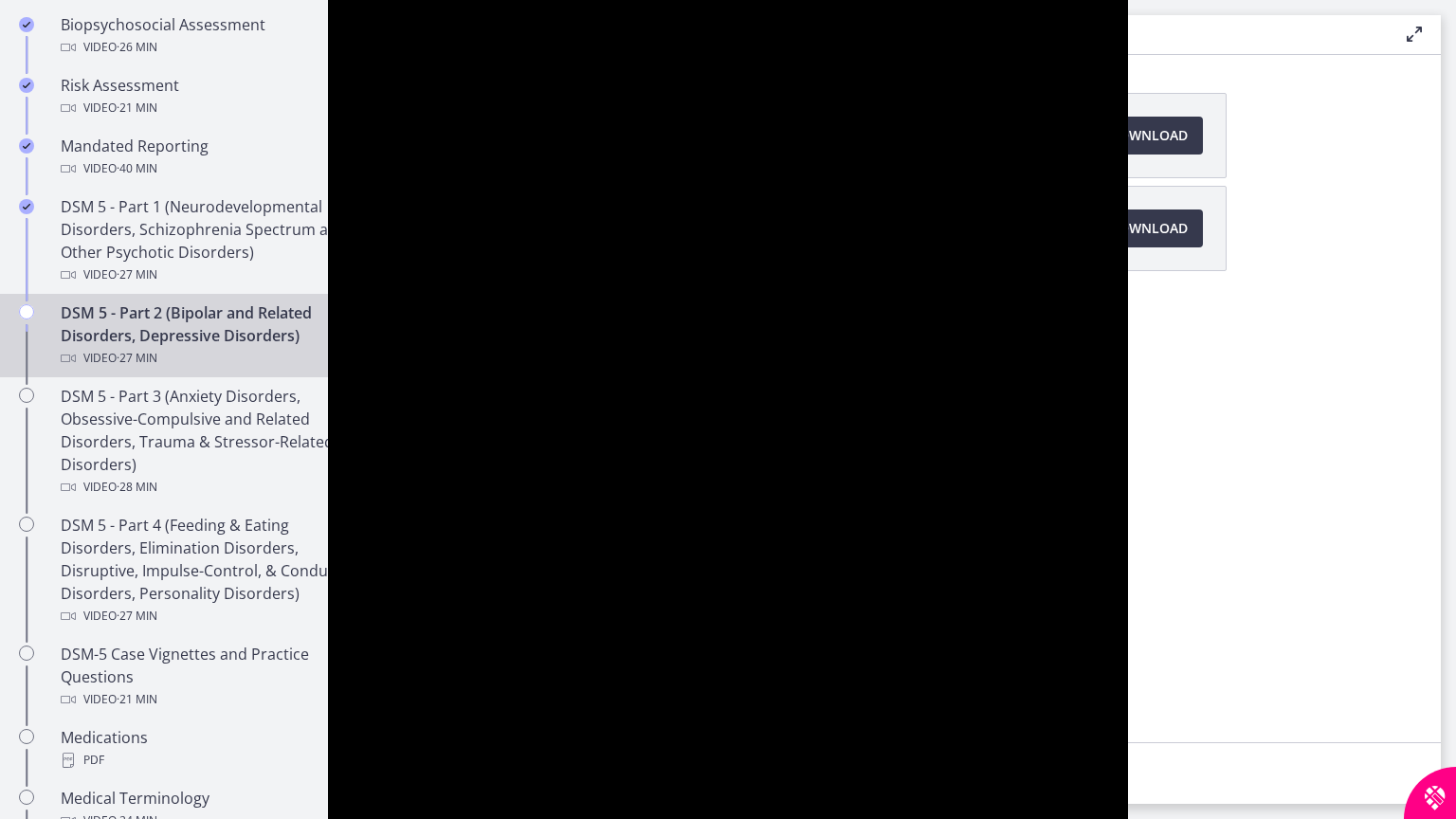 click at bounding box center [728, 410] 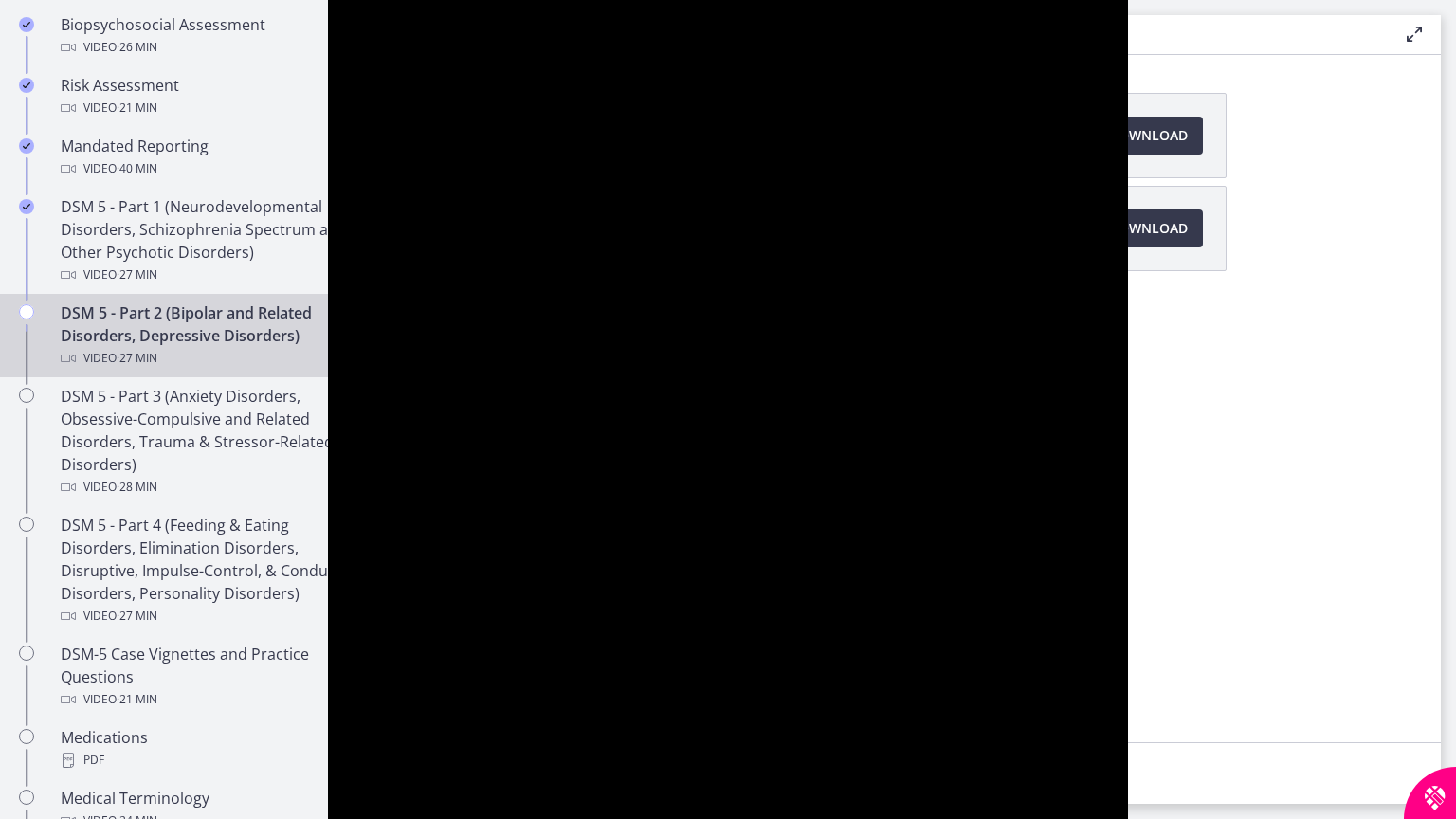 type 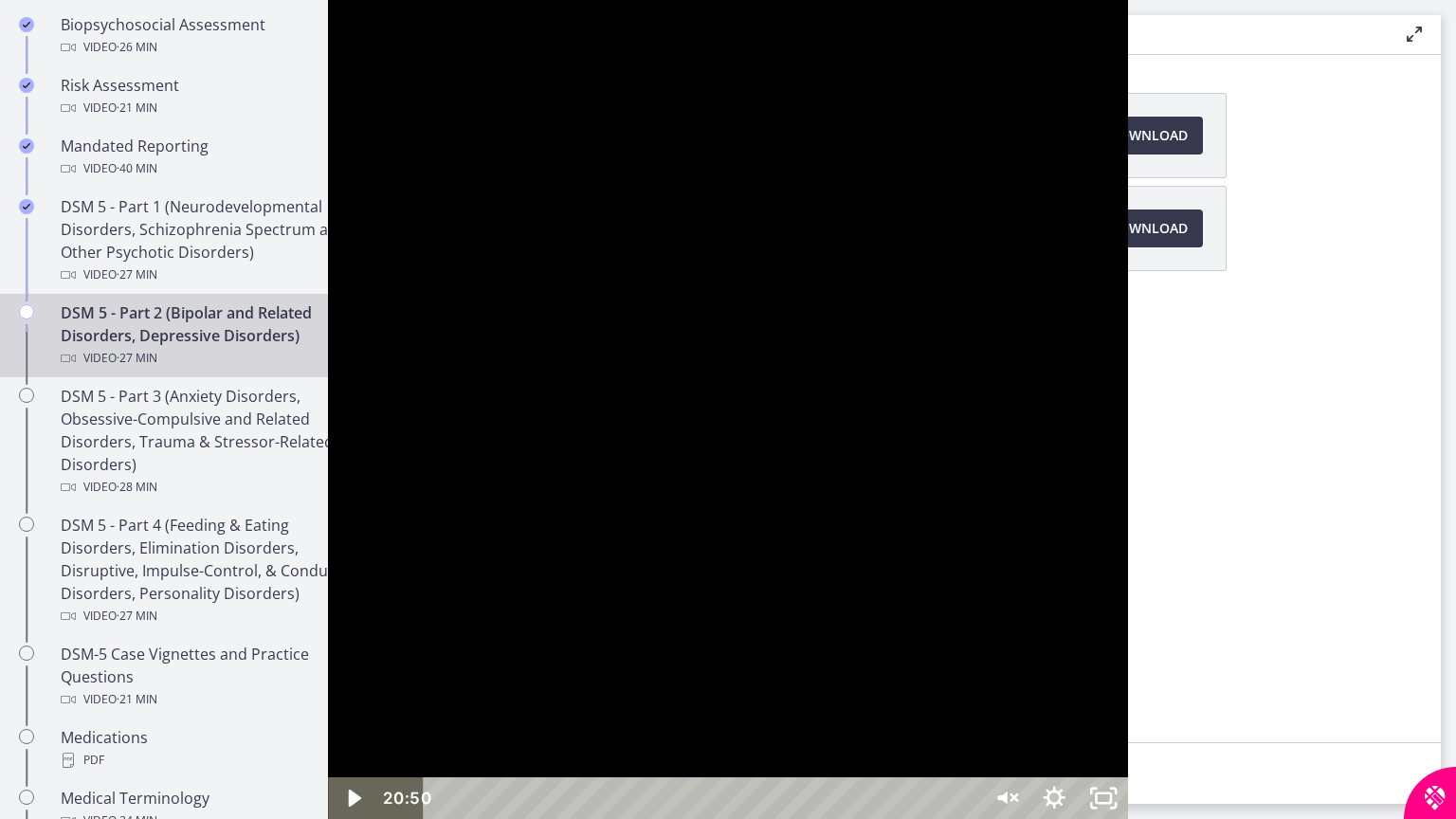 click at bounding box center (728, 410) 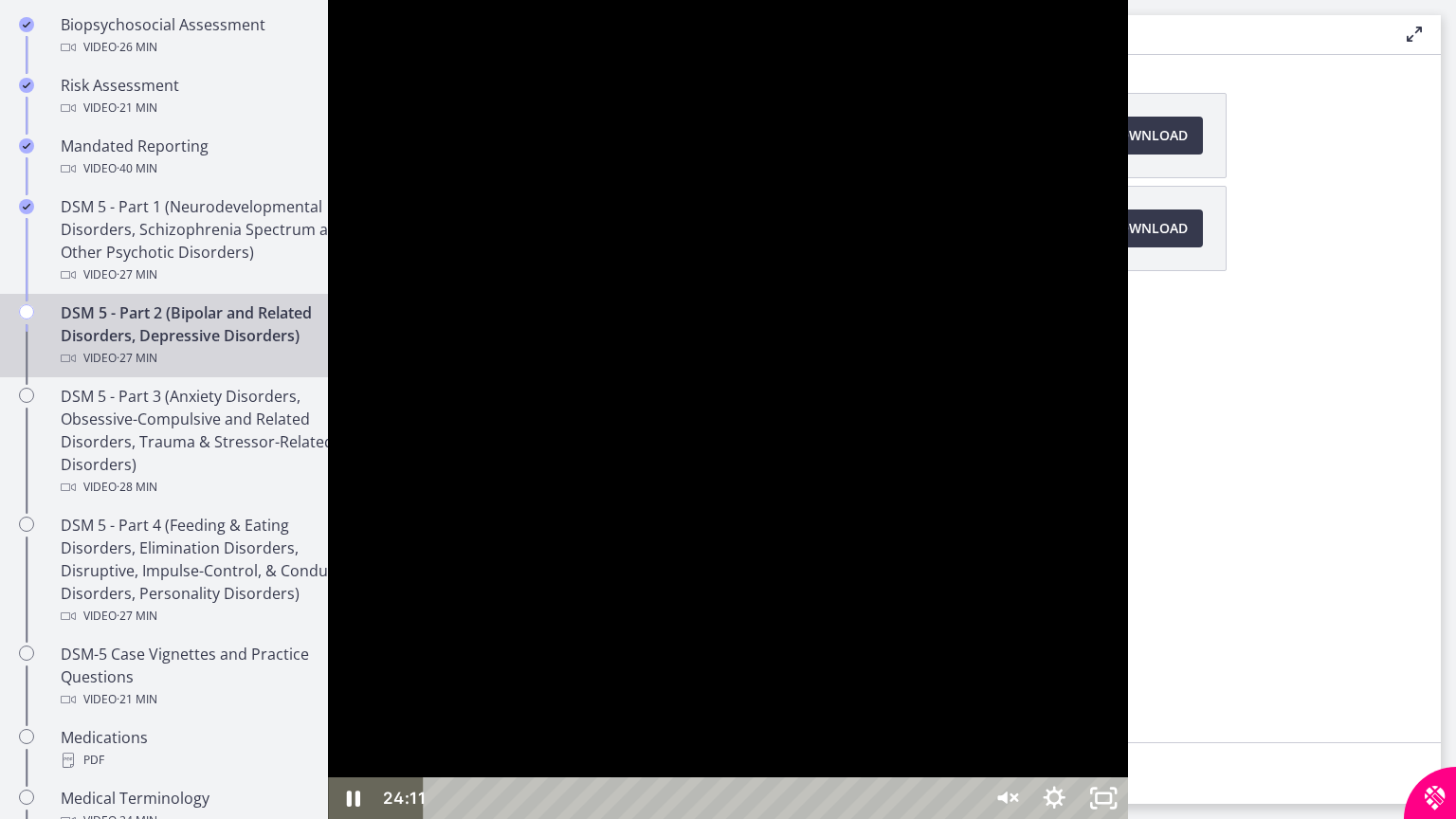 click at bounding box center [1481, 798] 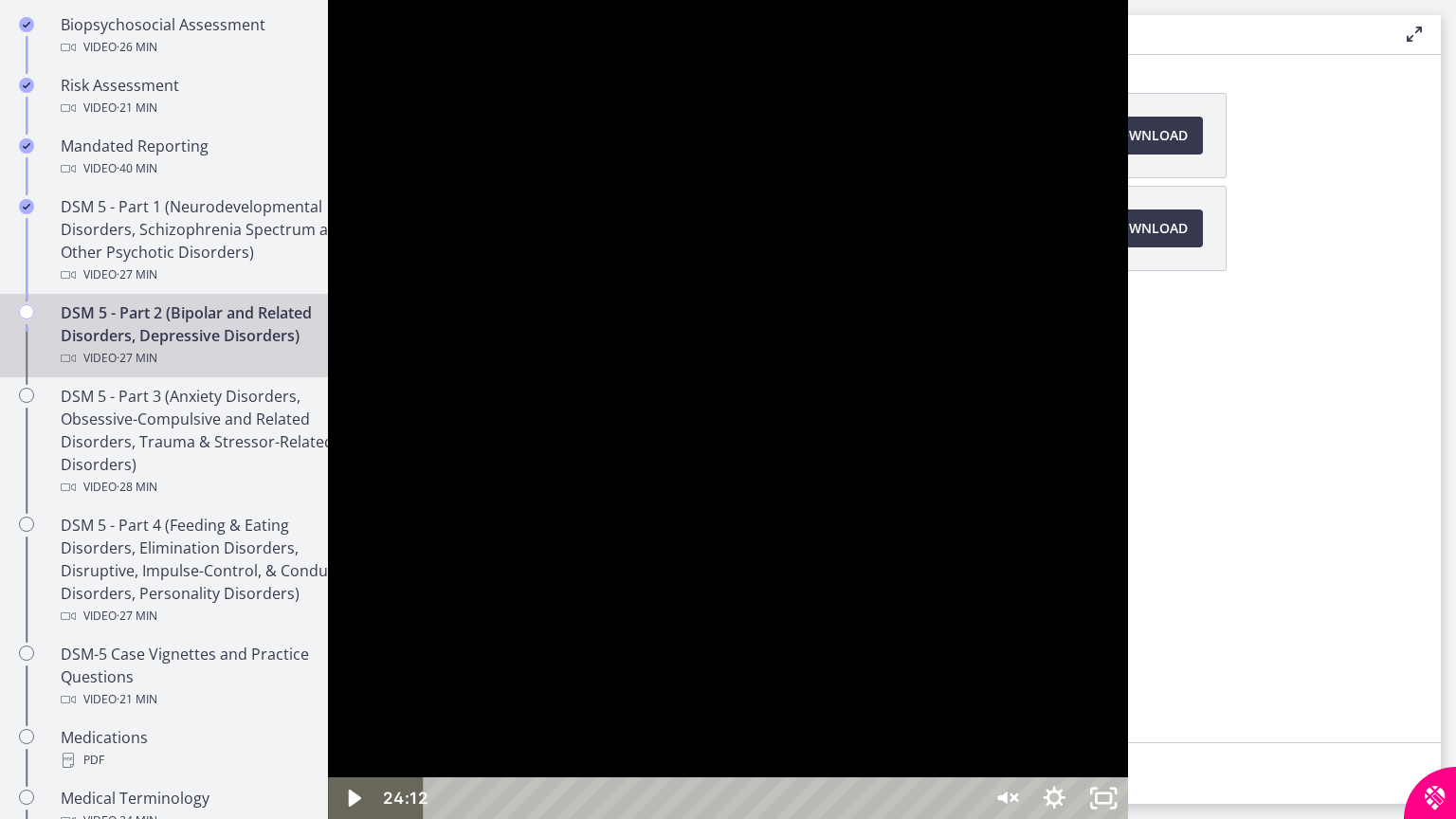 click at bounding box center [728, 410] 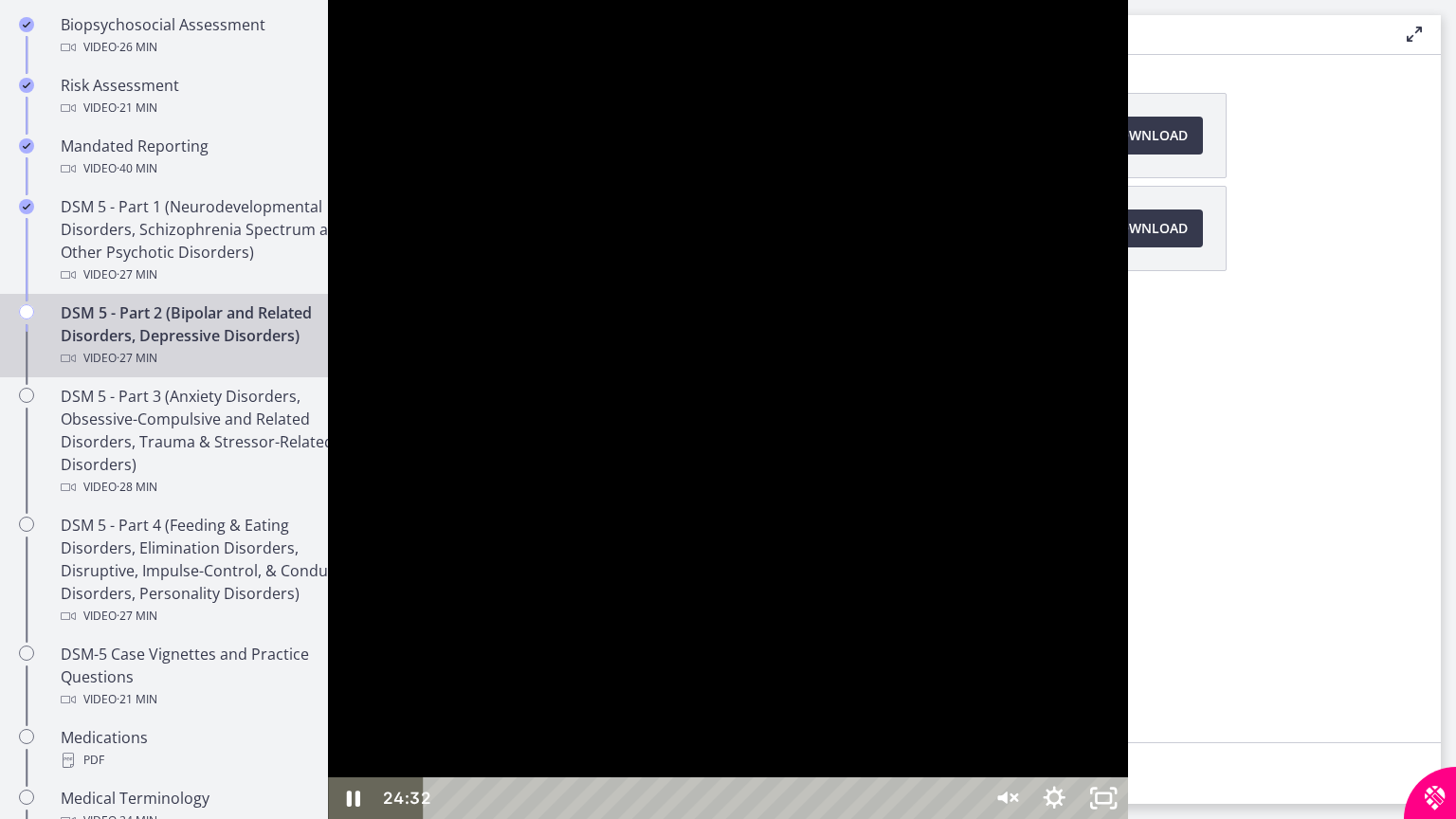 click at bounding box center [728, 410] 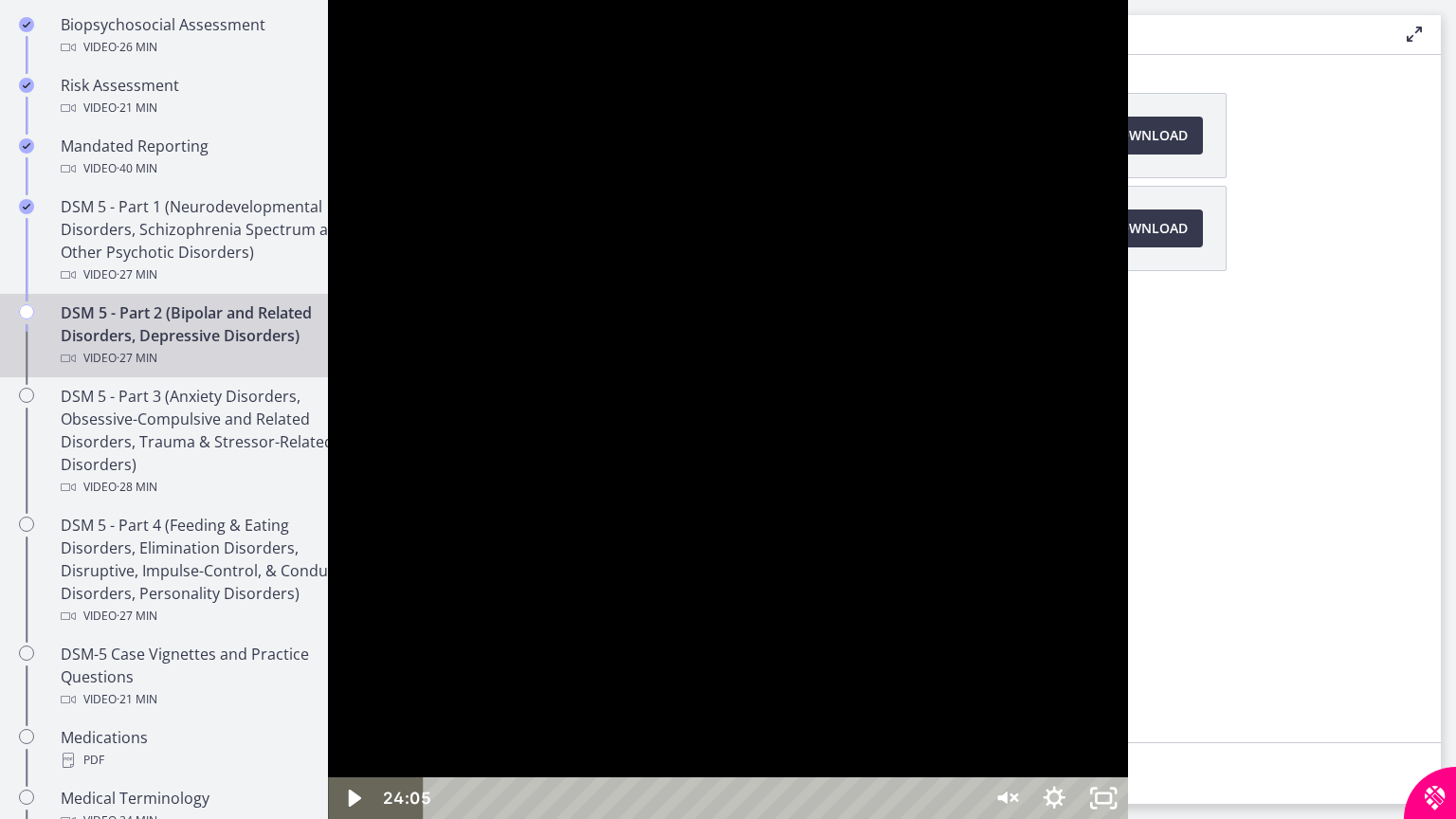 drag, startPoint x: 1168, startPoint y: 798, endPoint x: 1152, endPoint y: 801, distance: 16.278821 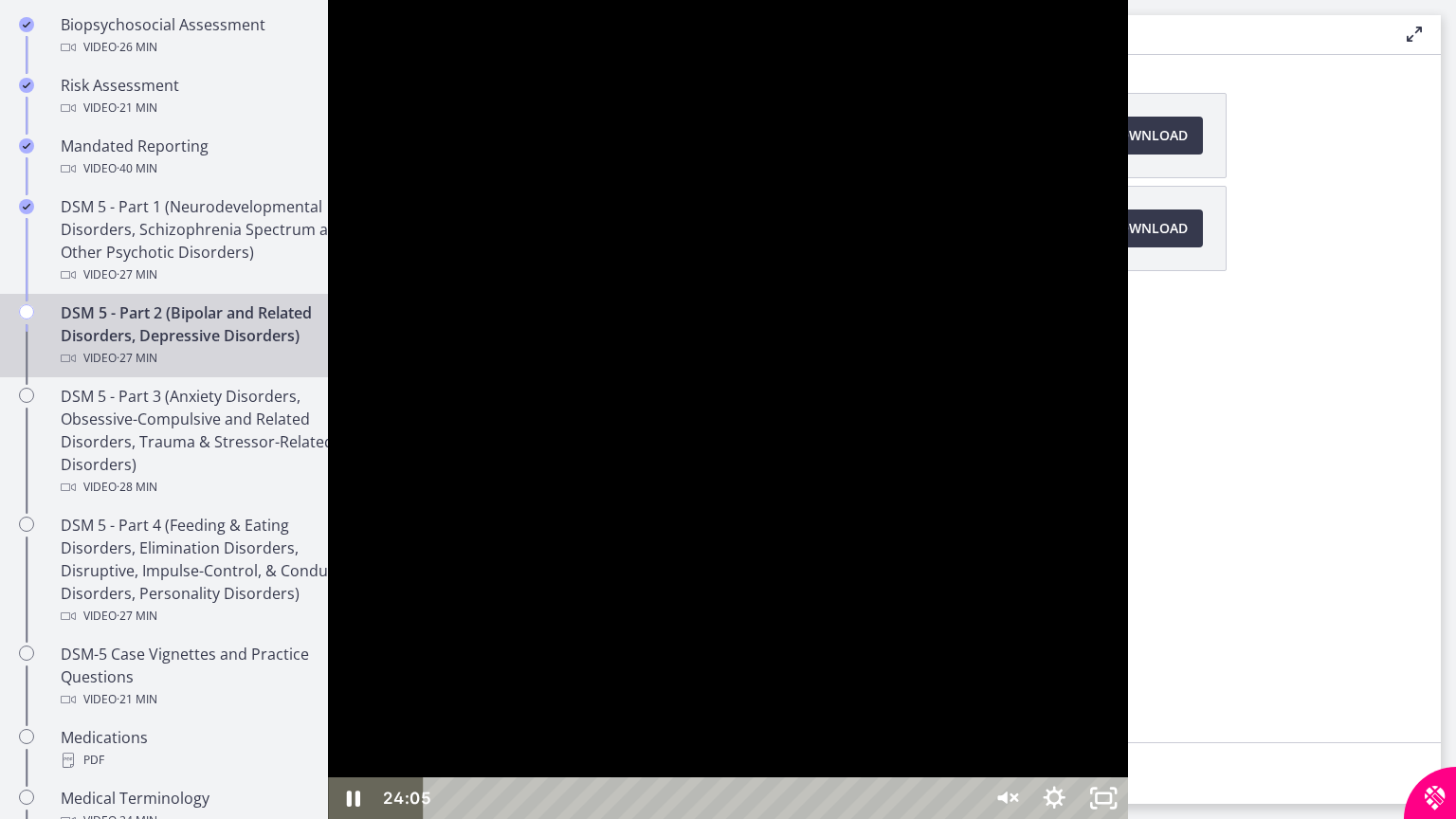click at bounding box center (1476, 798) 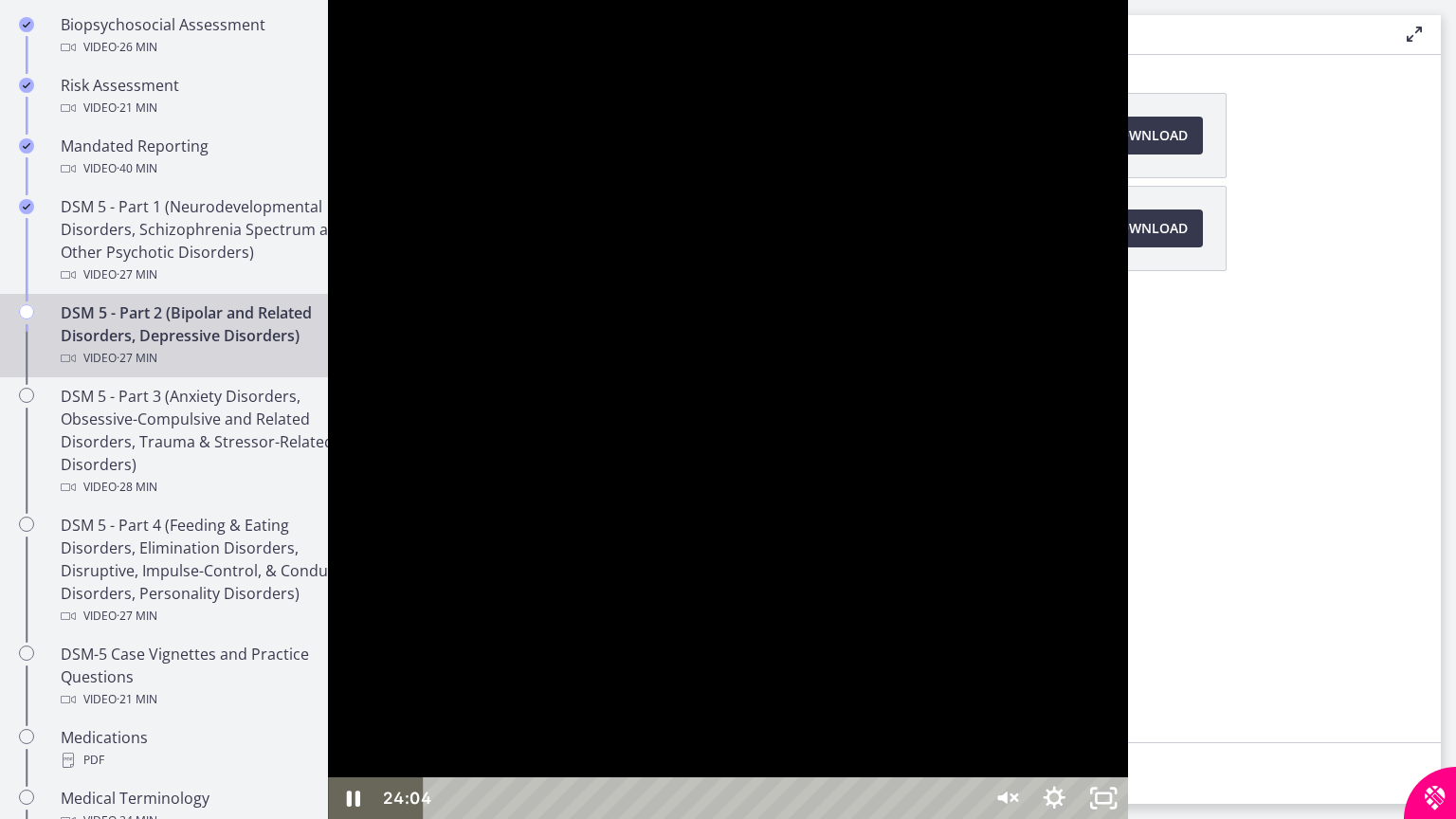 click at bounding box center (728, 410) 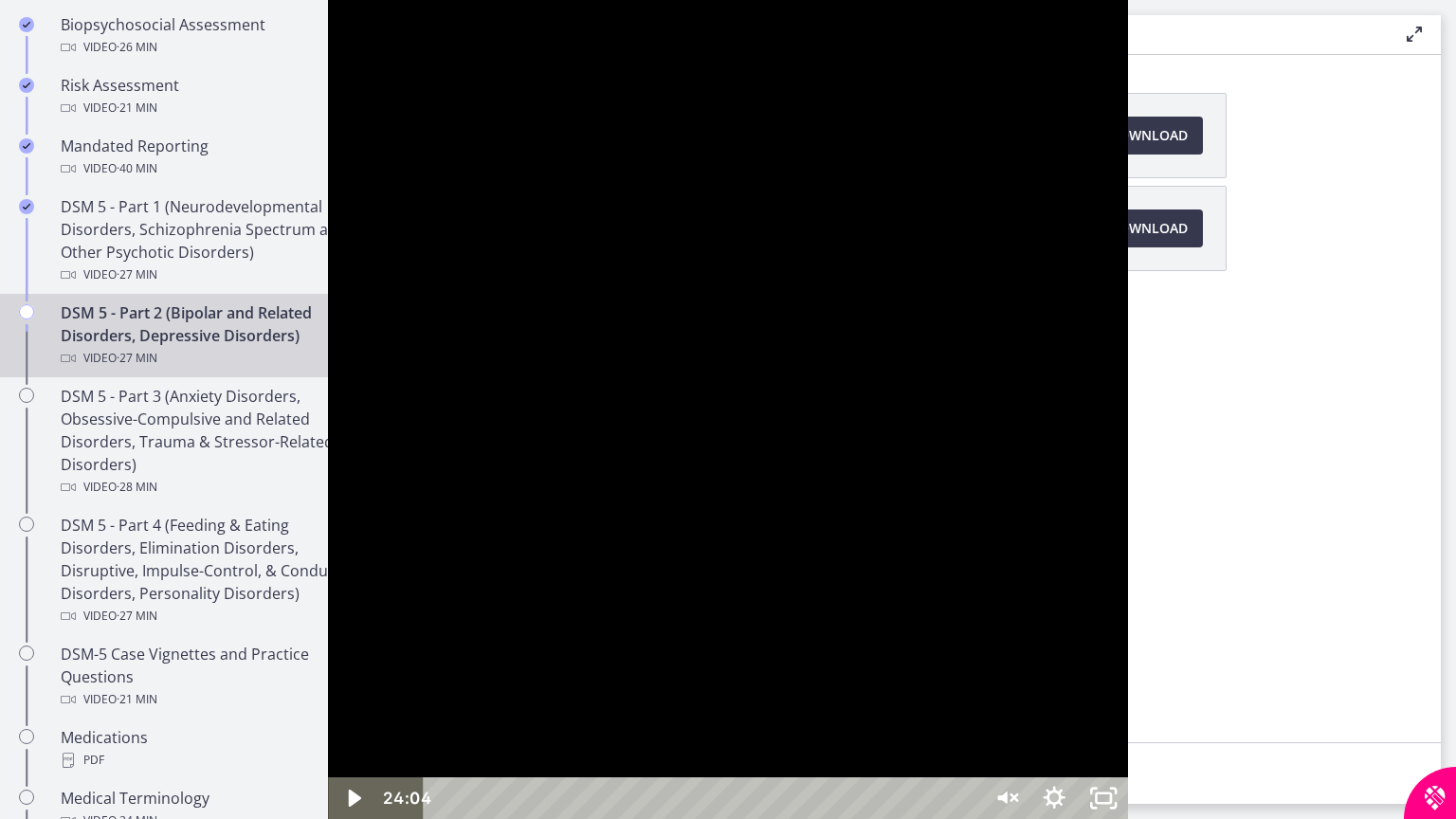 click at bounding box center (728, 410) 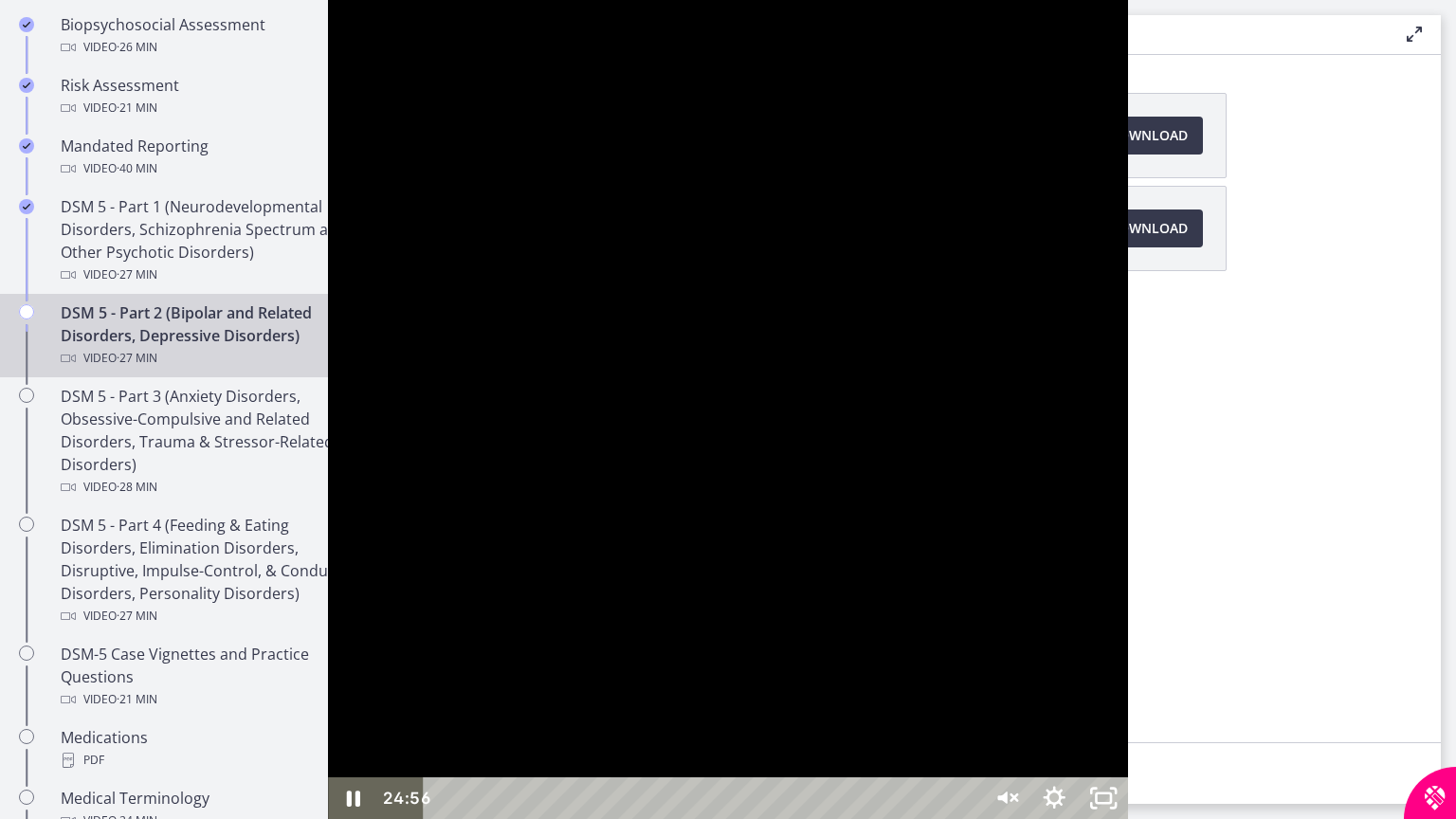 click at bounding box center [1513, 798] 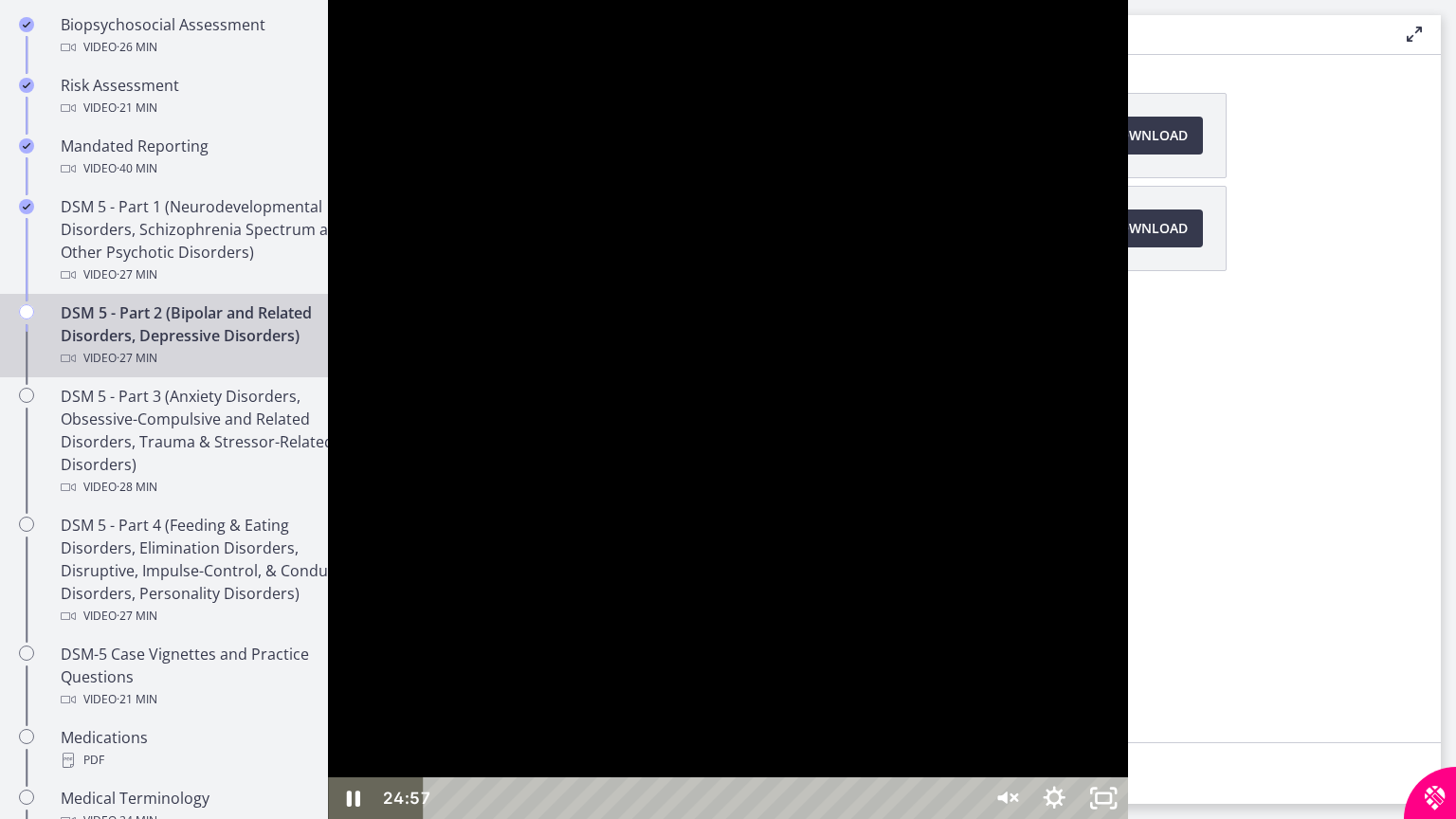 click at bounding box center (728, 410) 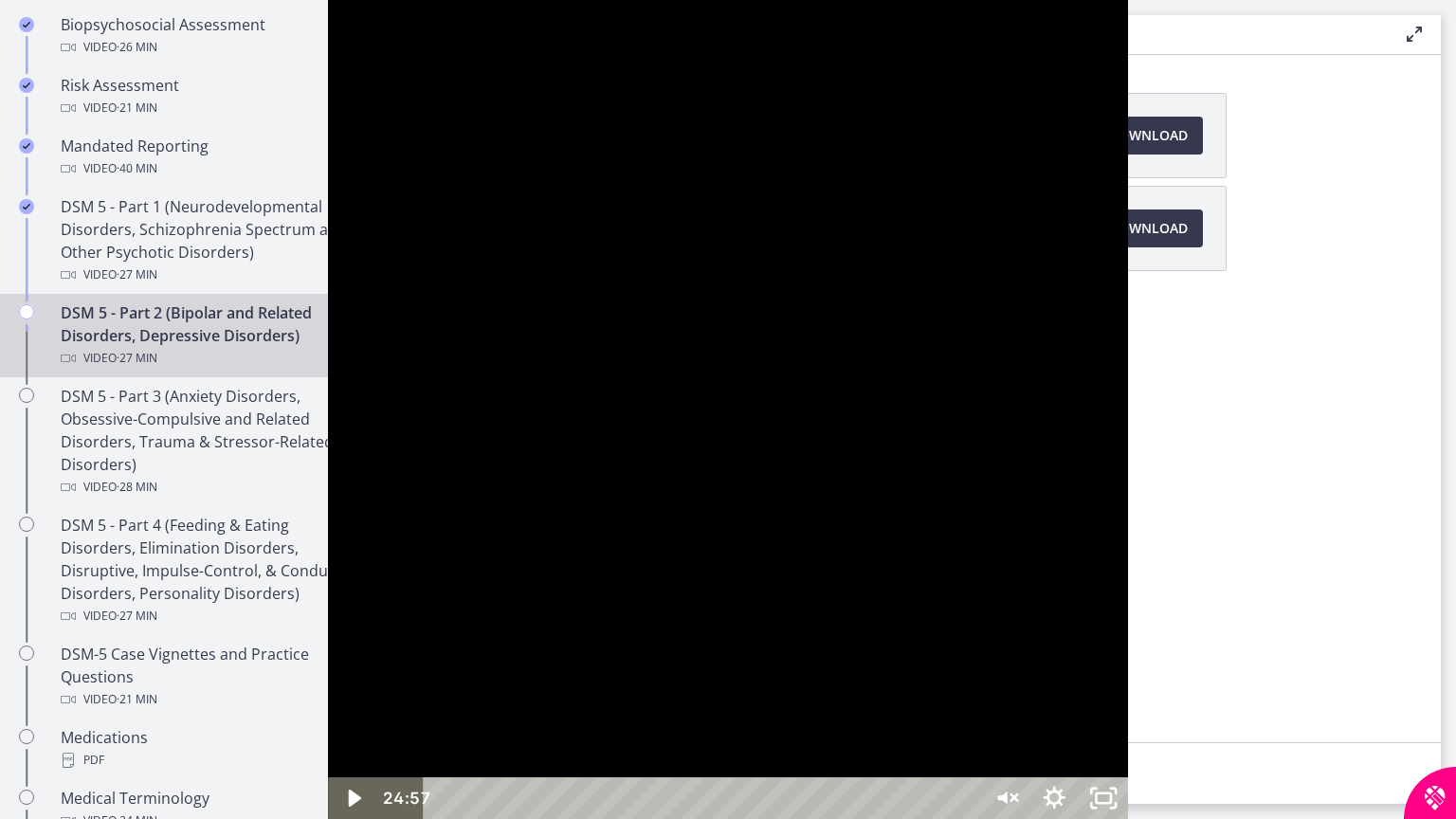 click at bounding box center [328, 0] 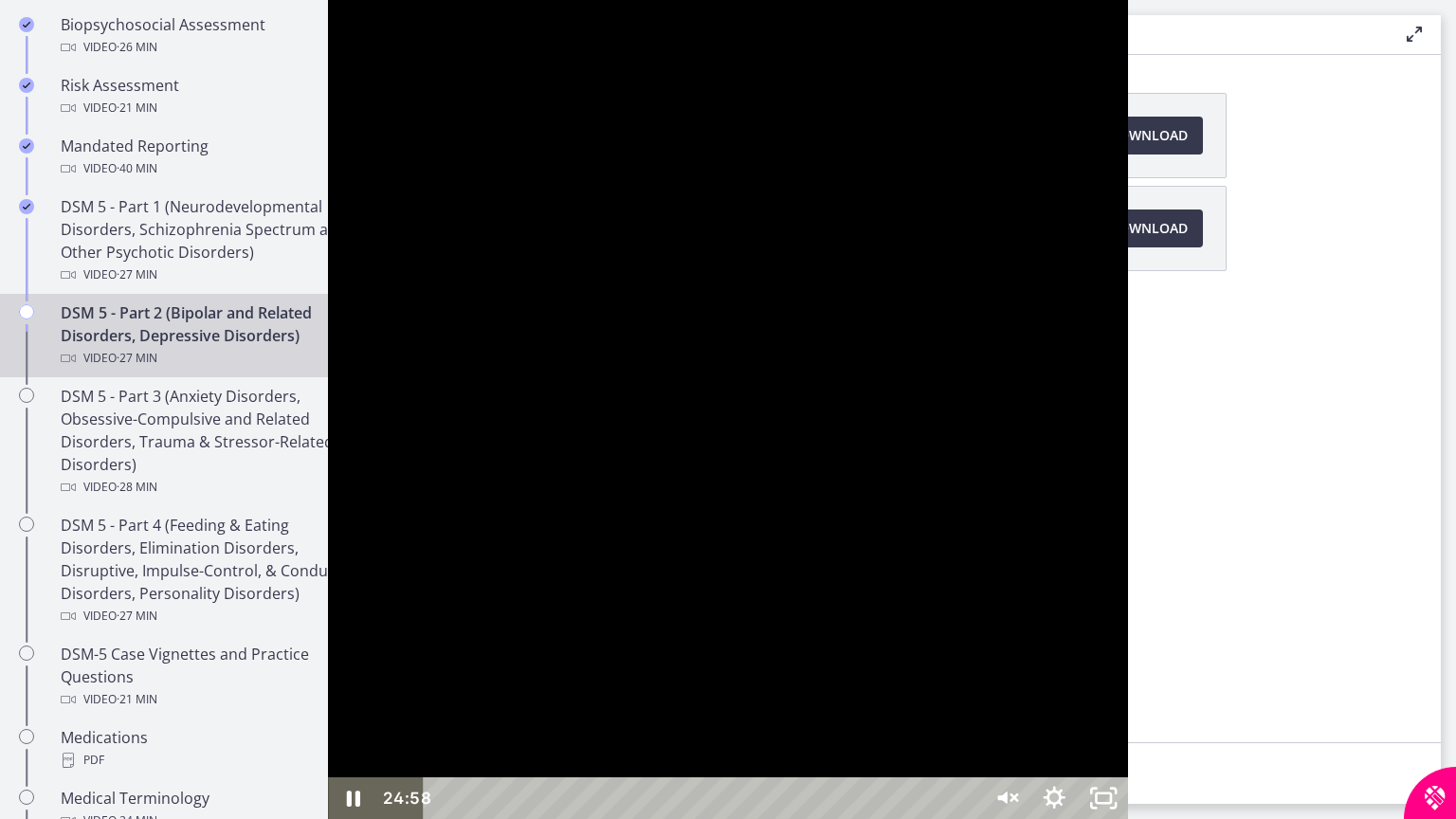 click at bounding box center (728, 410) 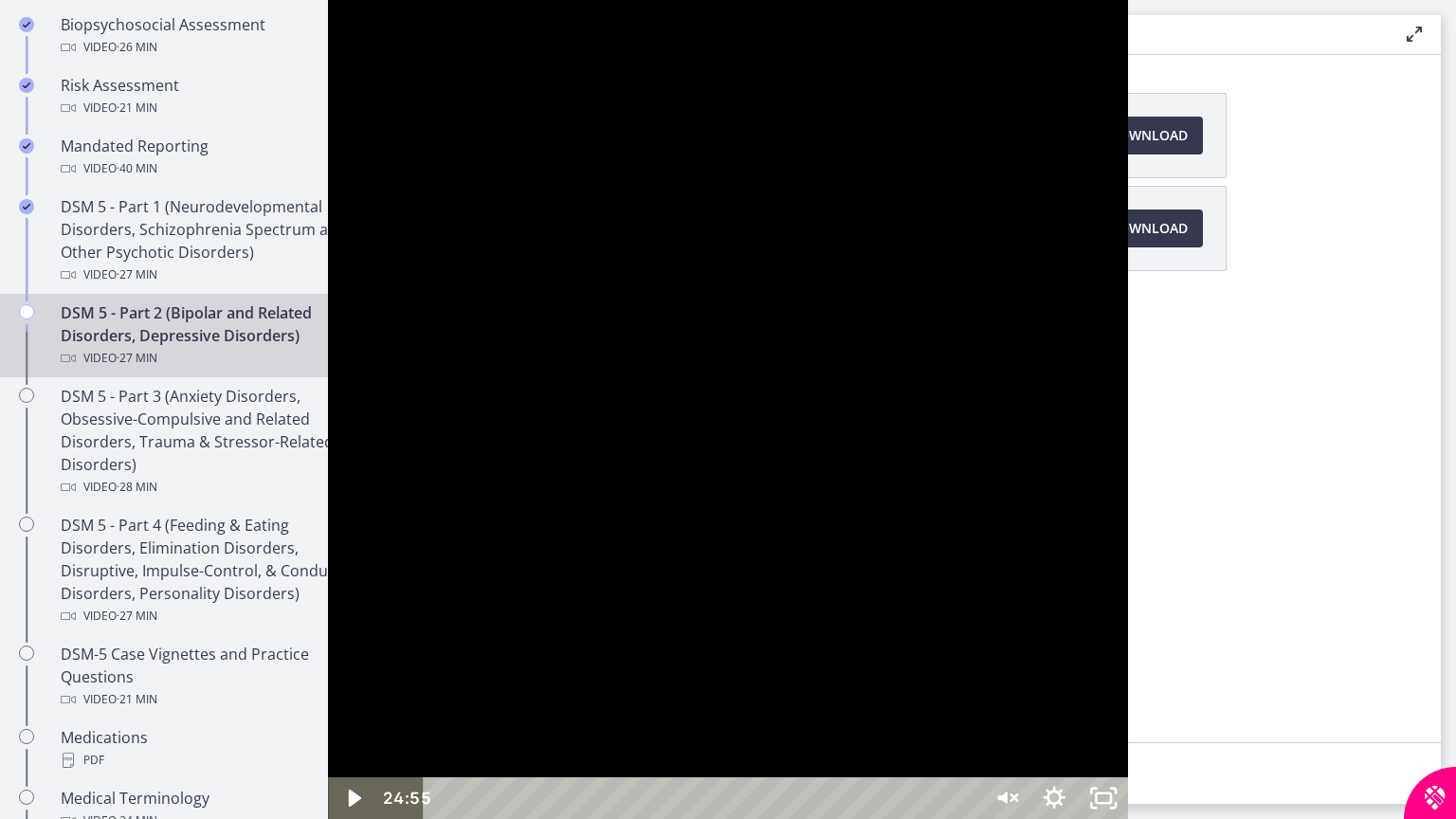 click at bounding box center [1512, 798] 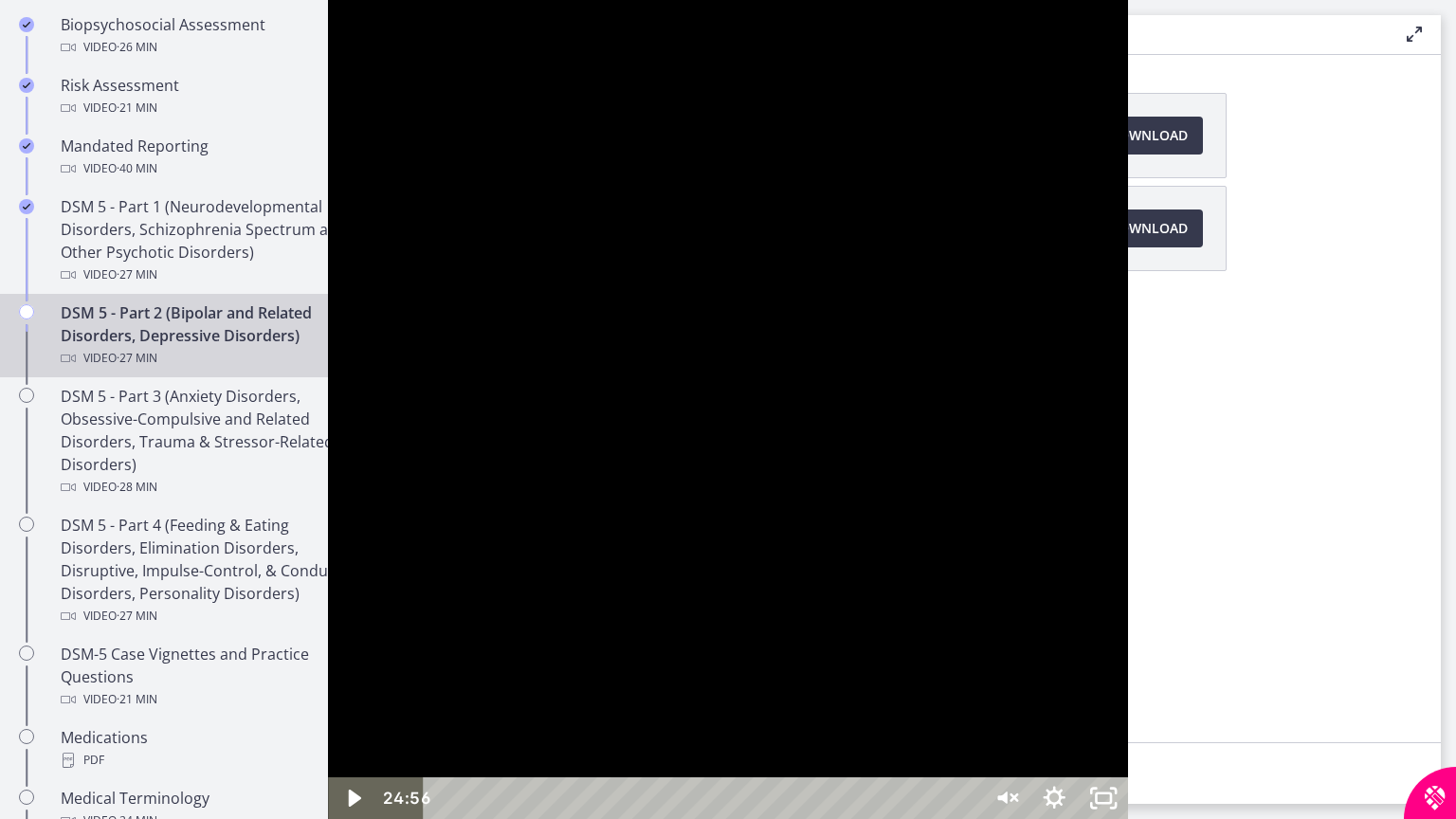 click at bounding box center [728, 410] 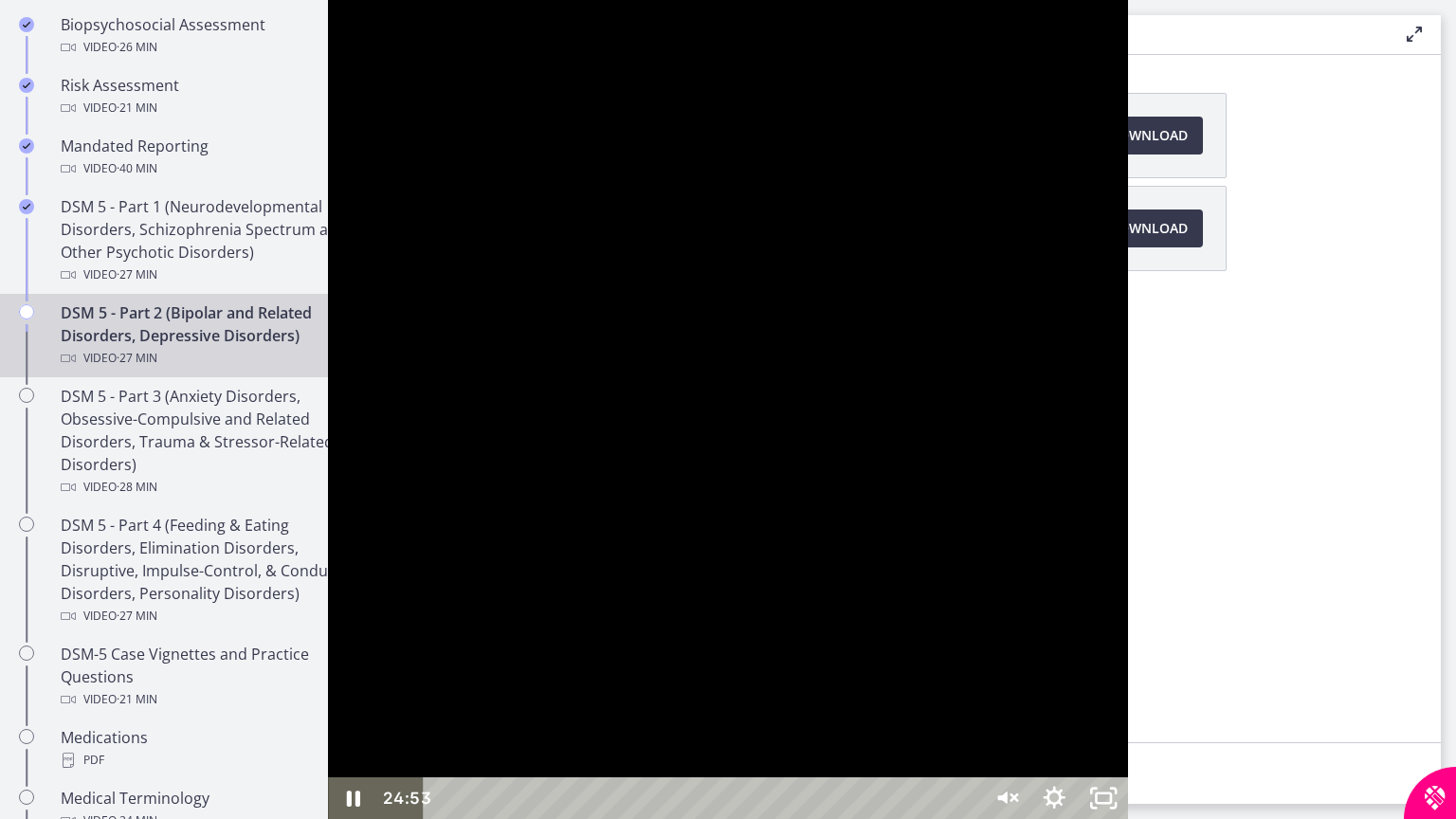 click at bounding box center (1511, 798) 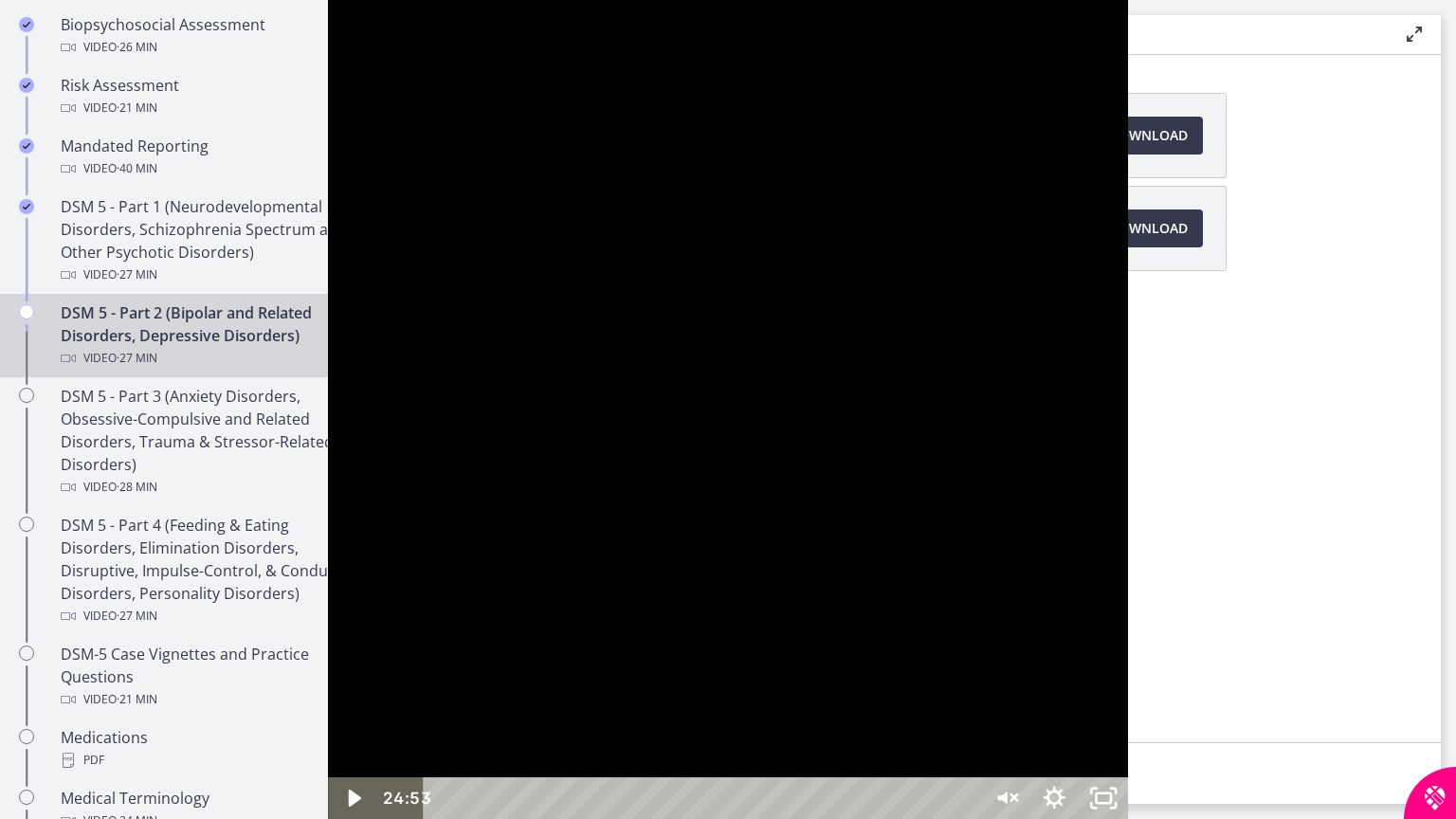 click at bounding box center [728, 410] 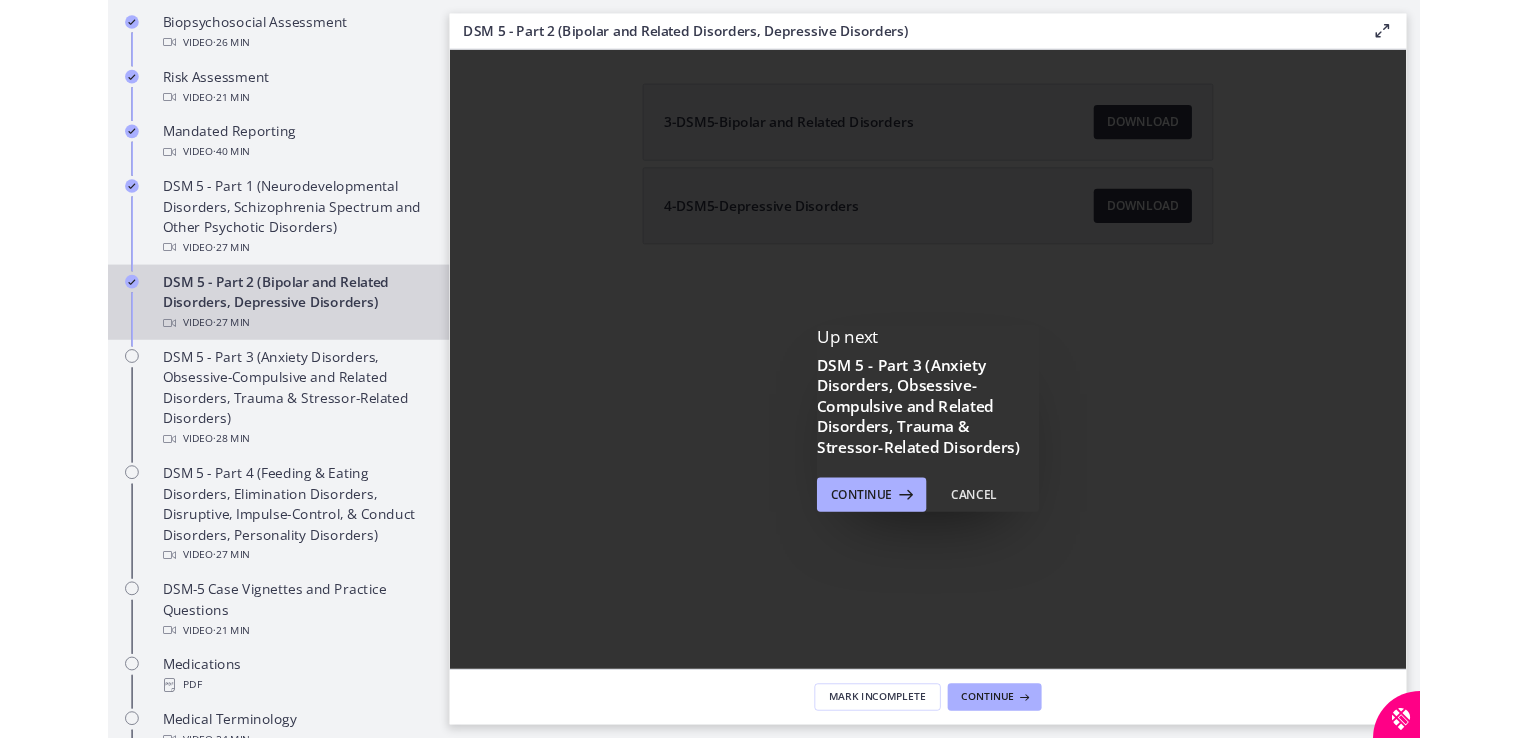 scroll, scrollTop: 0, scrollLeft: 0, axis: both 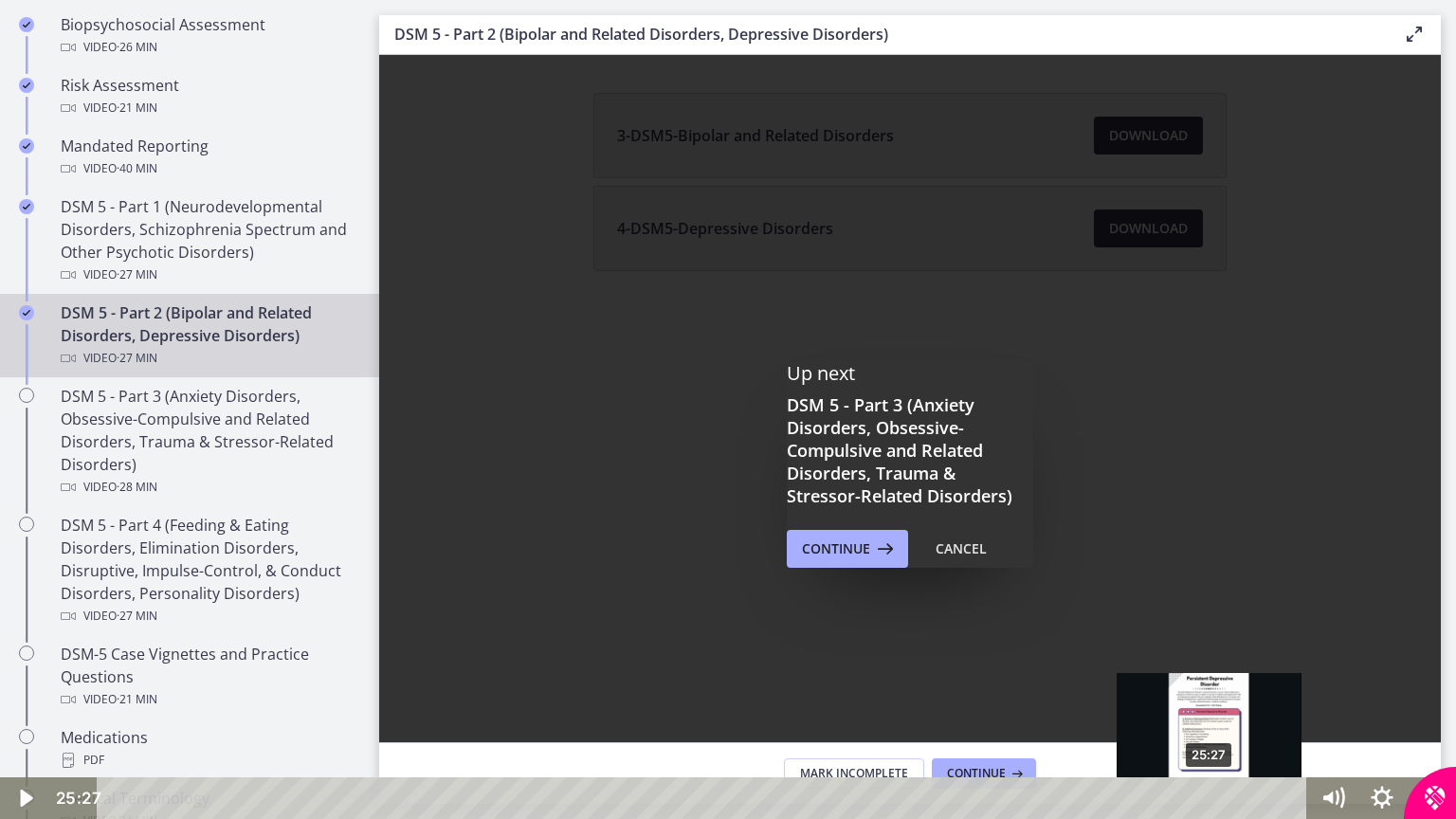 click on "25:27" at bounding box center (705, 798) 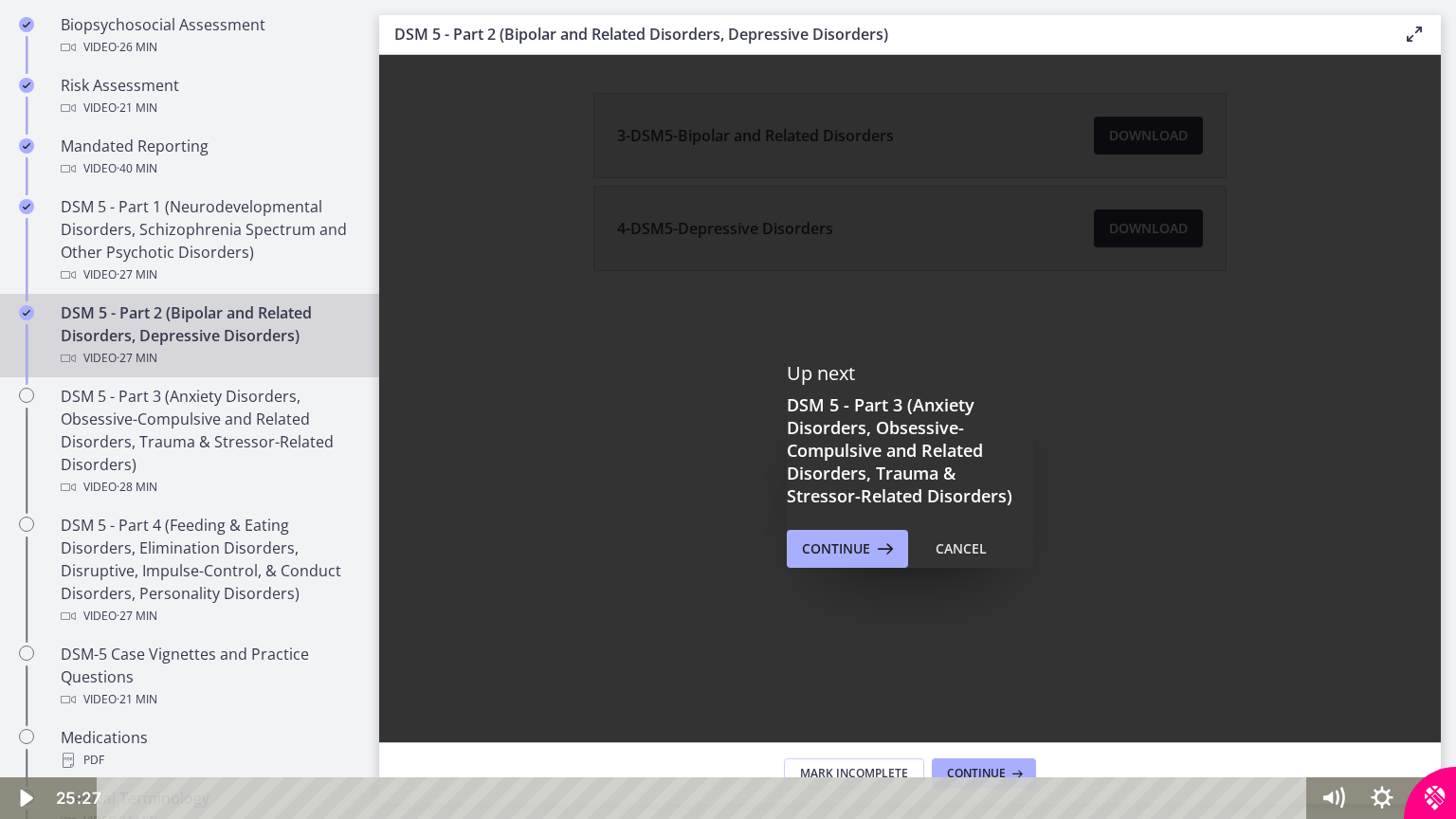 click at bounding box center (728, 410) 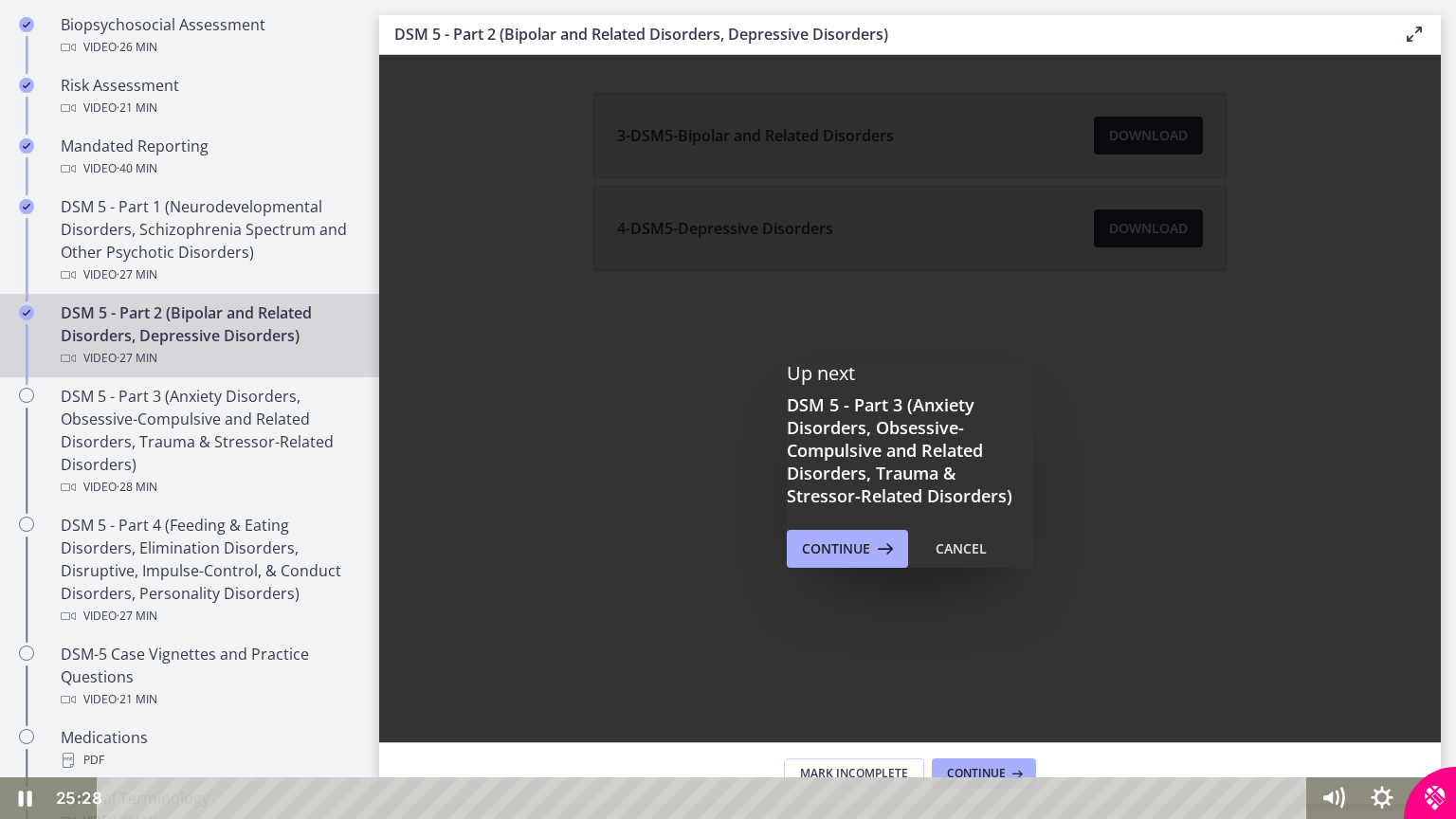 click at bounding box center (728, 410) 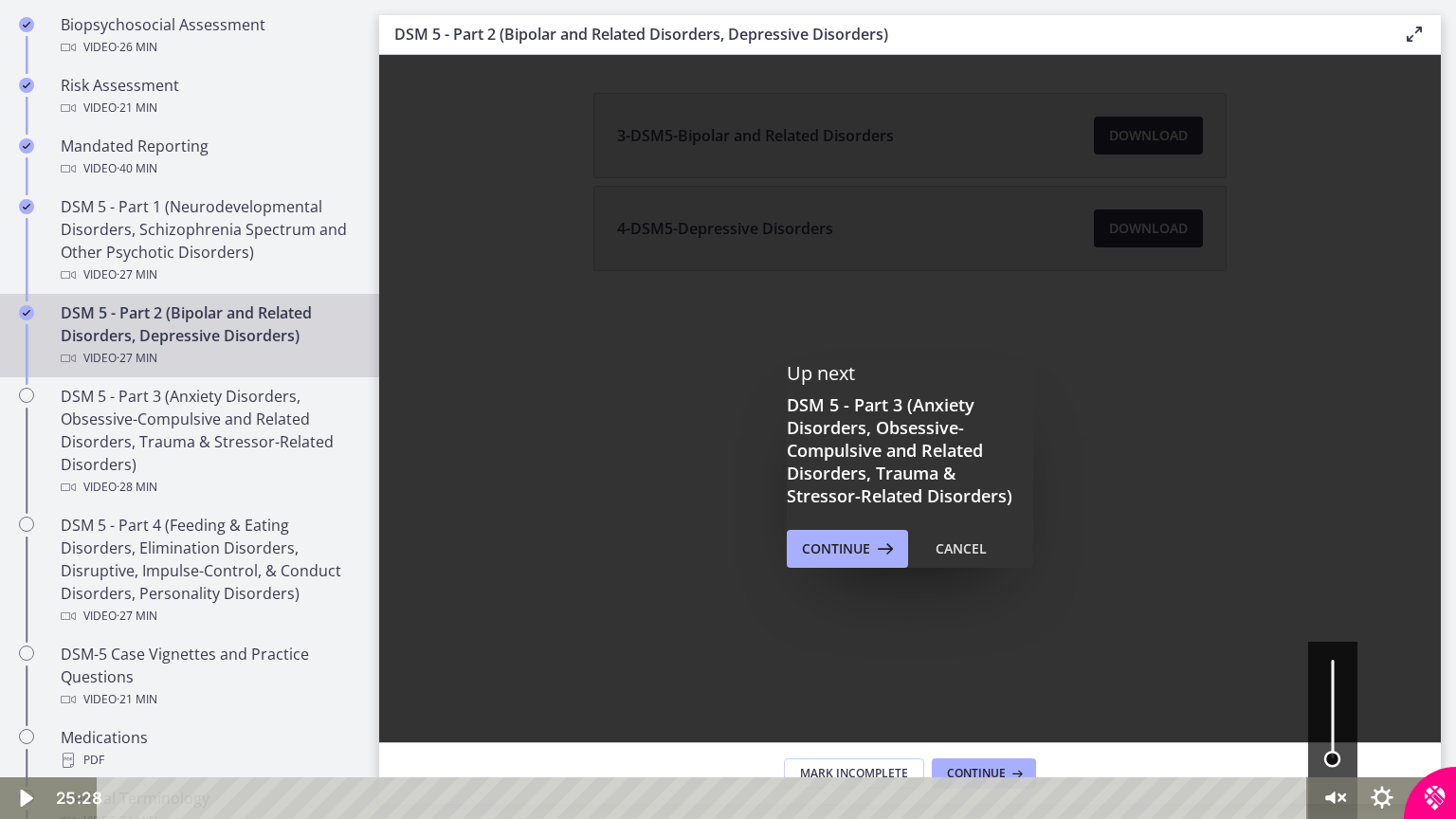 drag, startPoint x: 1335, startPoint y: 663, endPoint x: 1320, endPoint y: 818, distance: 155.72412 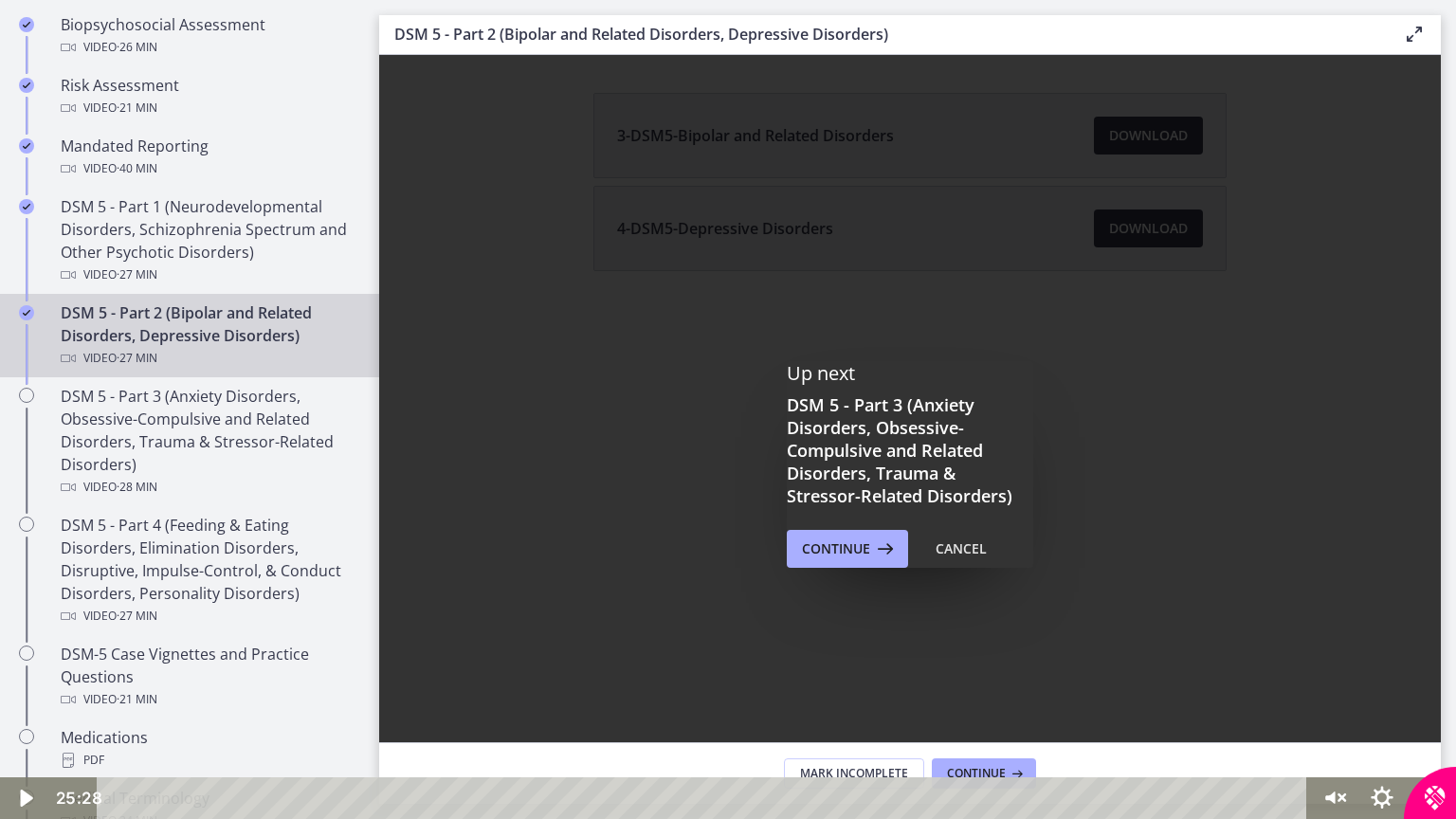 click at bounding box center (728, 410) 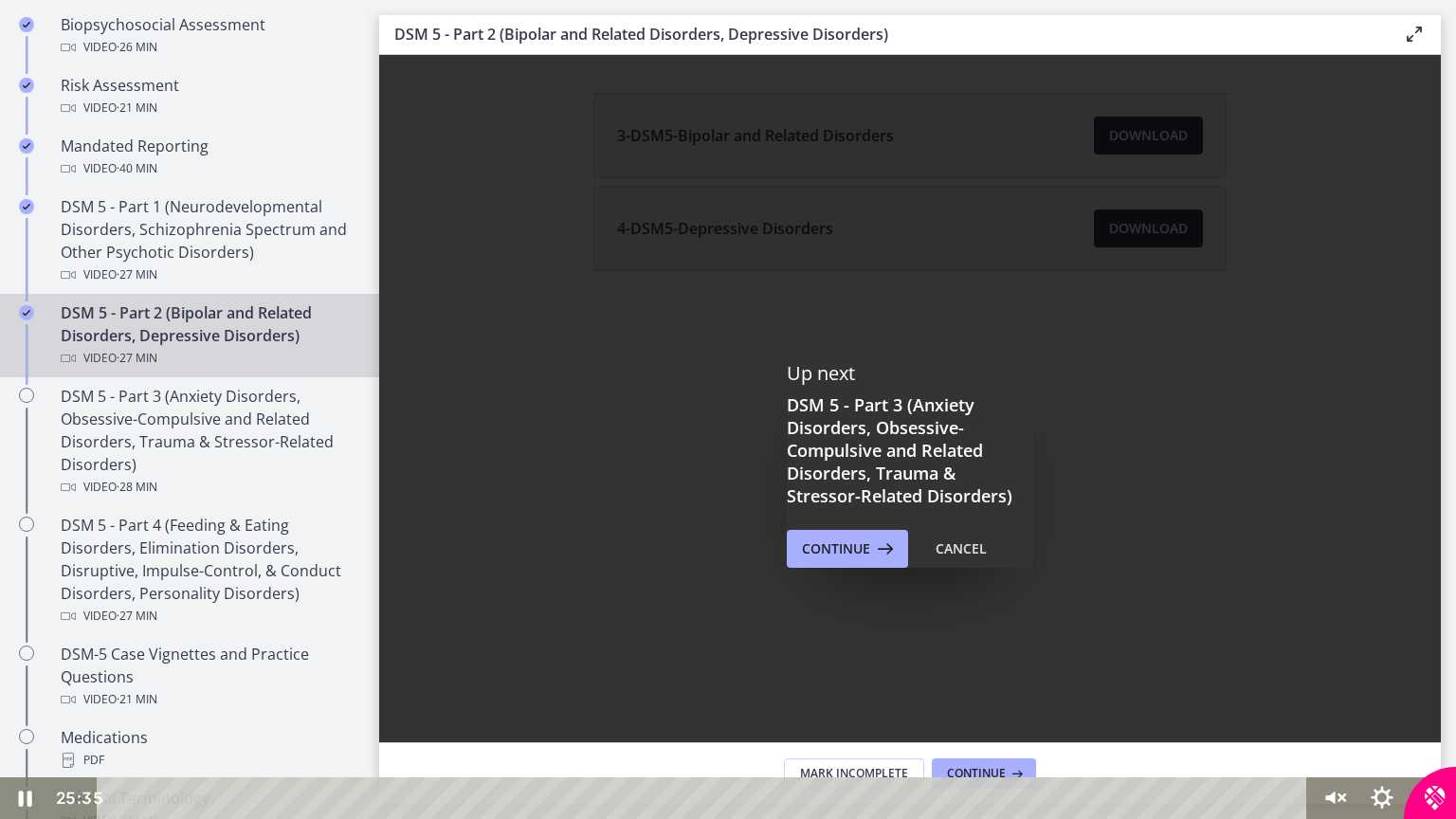 click at bounding box center [728, 410] 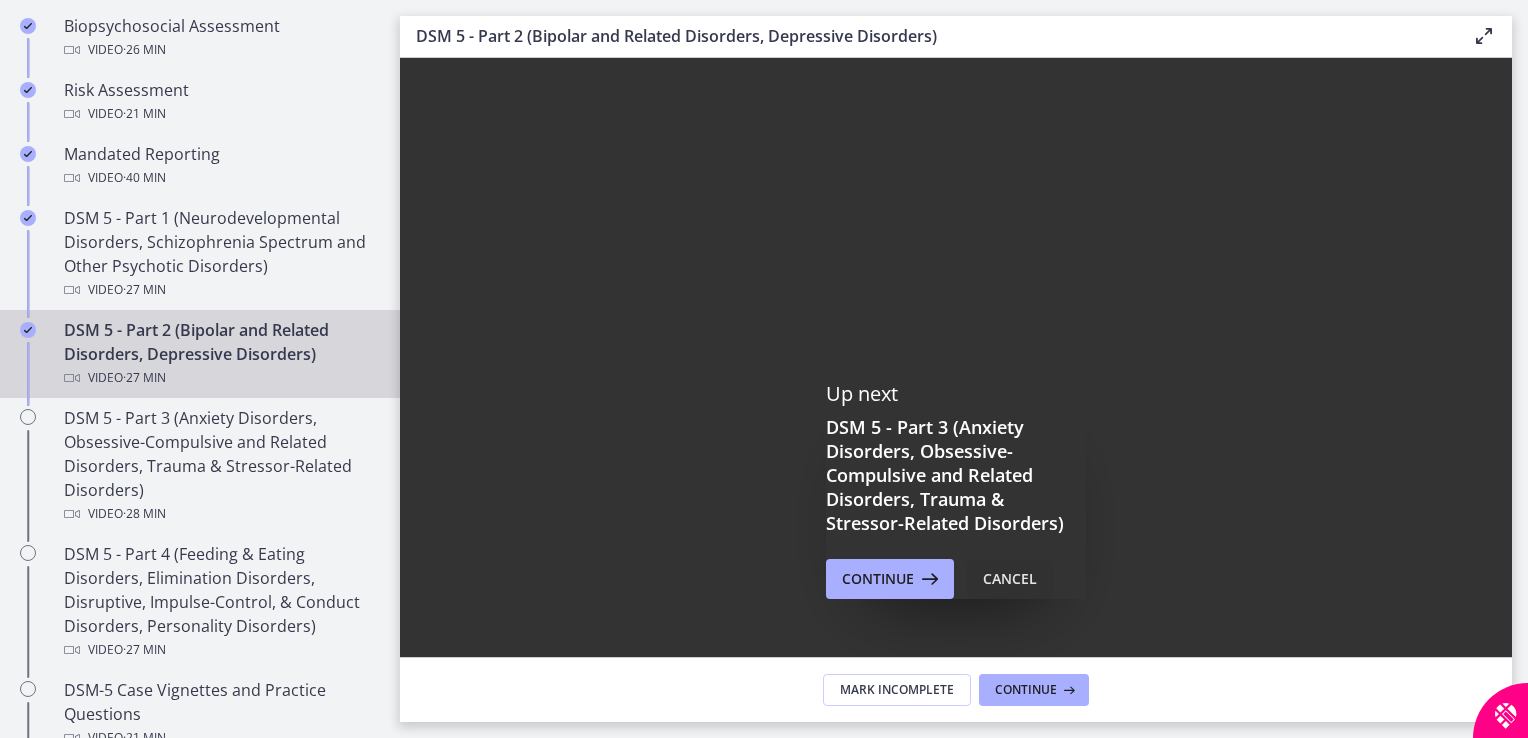 click on "Cancel" at bounding box center (1010, 579) 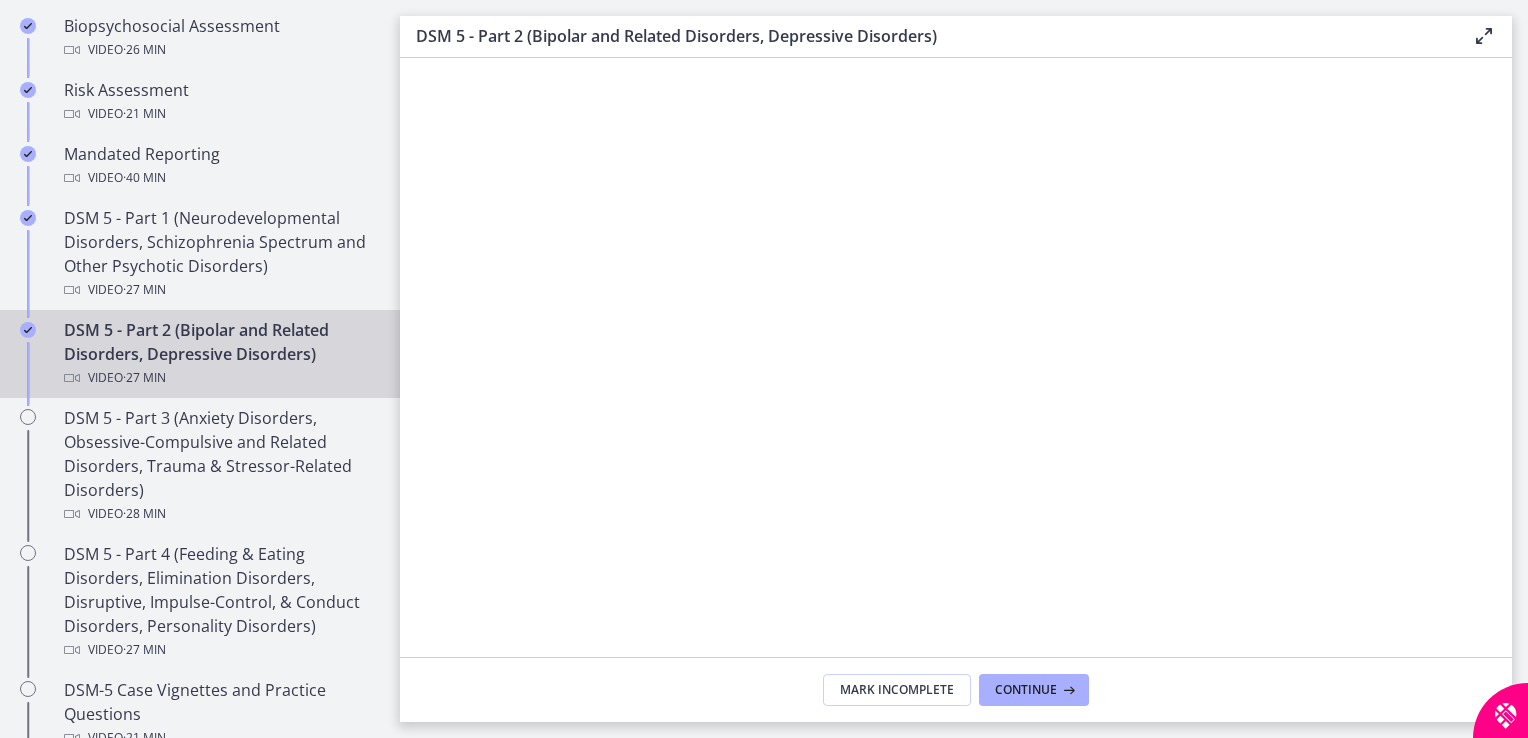 click at bounding box center [956, 490] 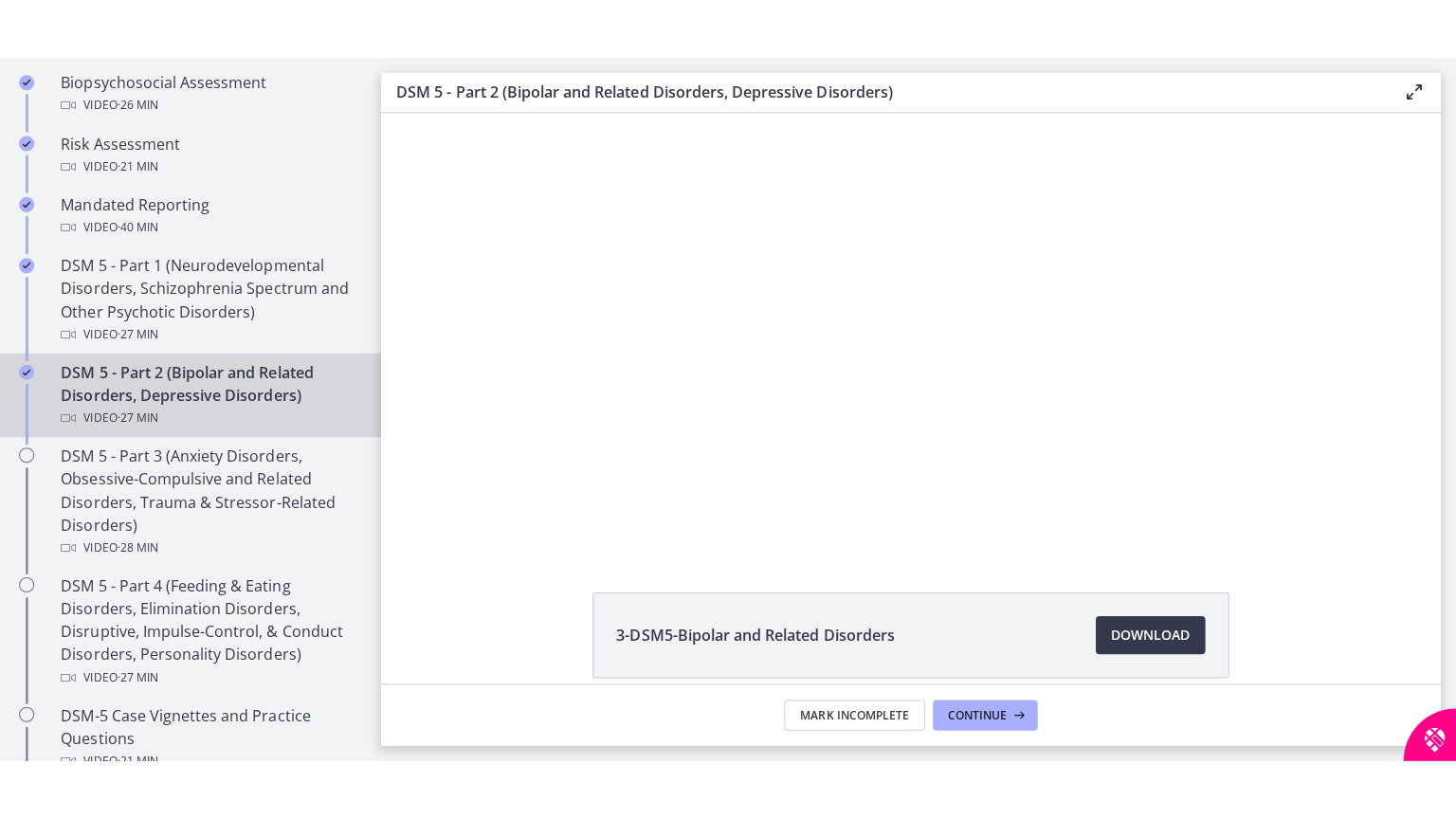 scroll, scrollTop: 391, scrollLeft: 0, axis: vertical 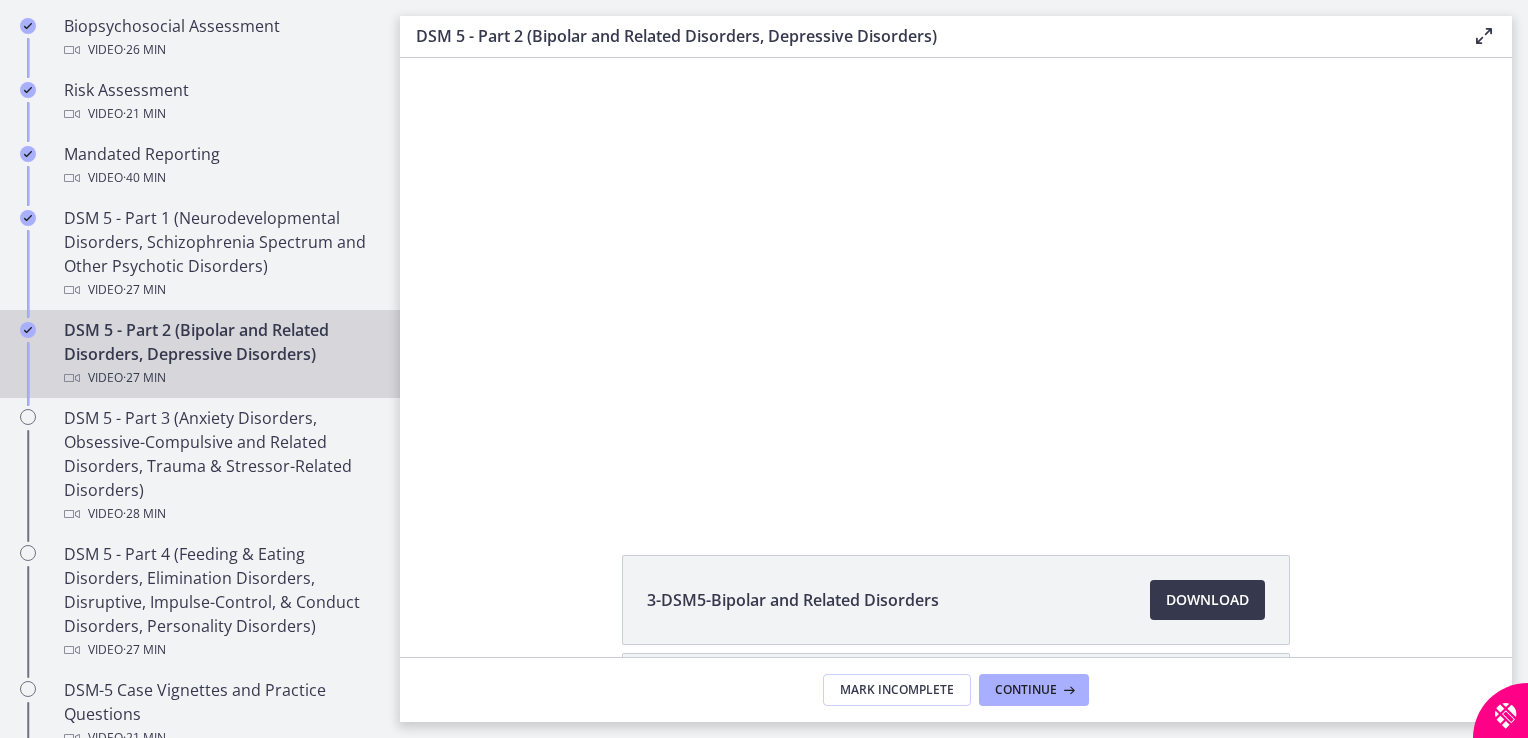 drag, startPoint x: 1505, startPoint y: 300, endPoint x: 1094, endPoint y: 848, distance: 685 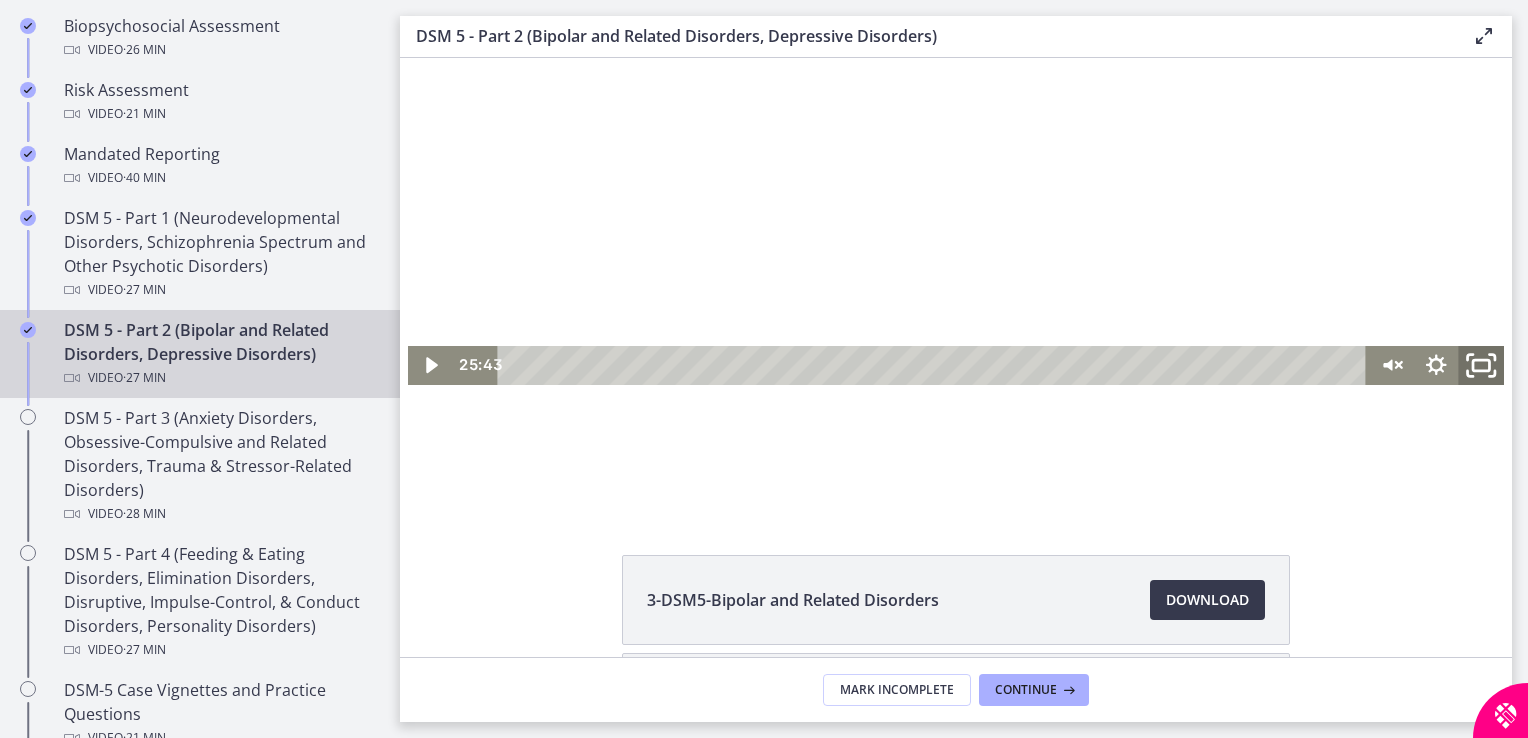 click 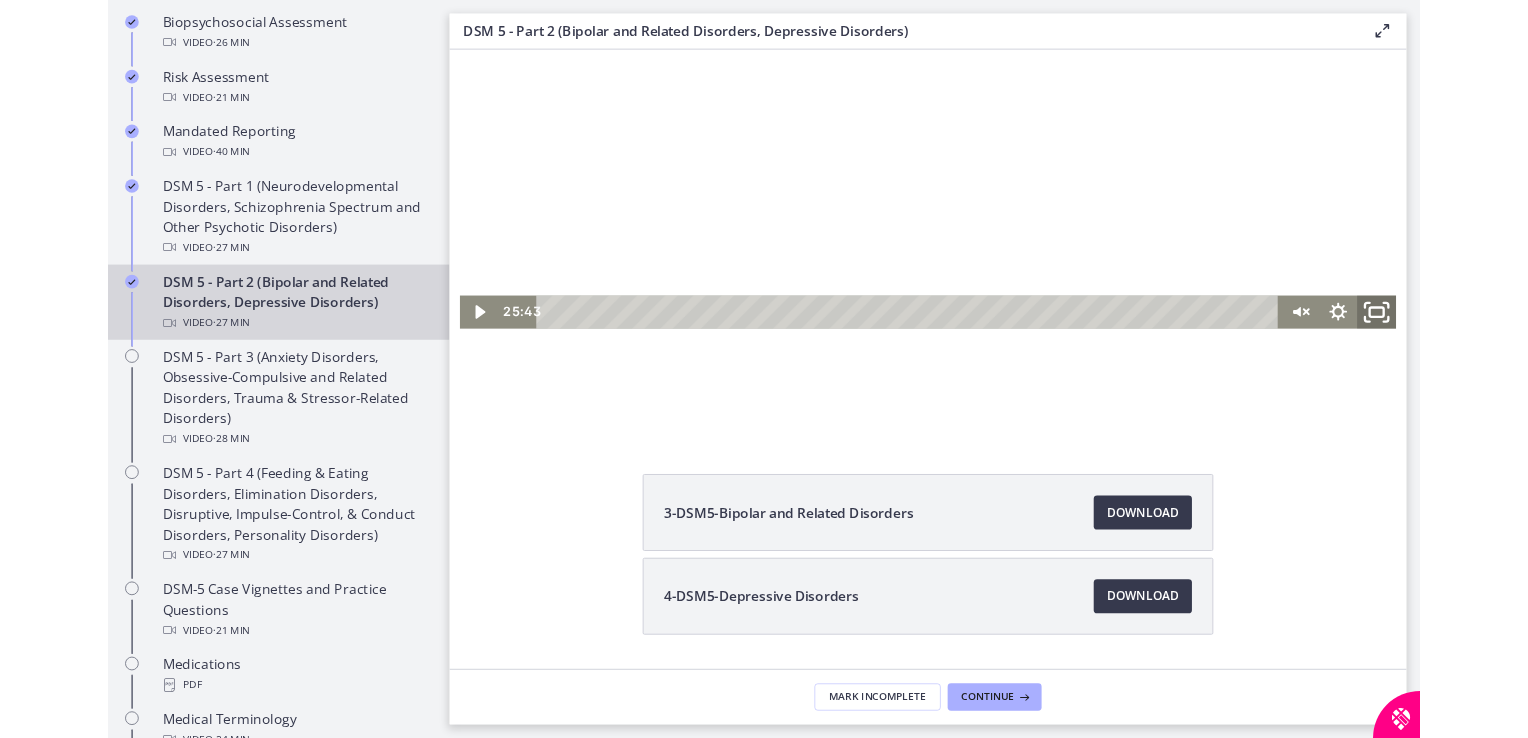 scroll, scrollTop: 138, scrollLeft: 0, axis: vertical 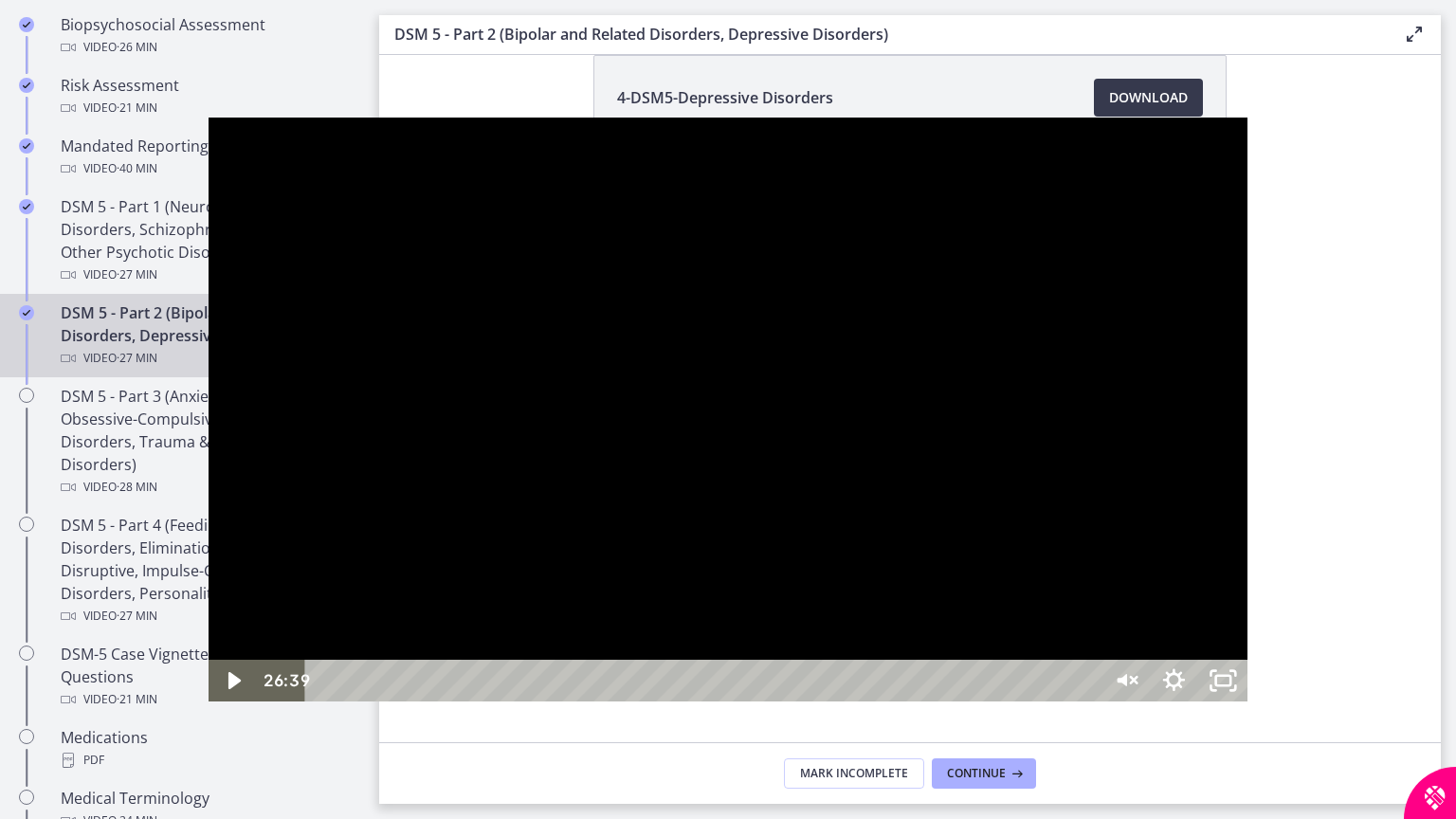 drag, startPoint x: 1224, startPoint y: 800, endPoint x: 1263, endPoint y: 799, distance: 39.01282 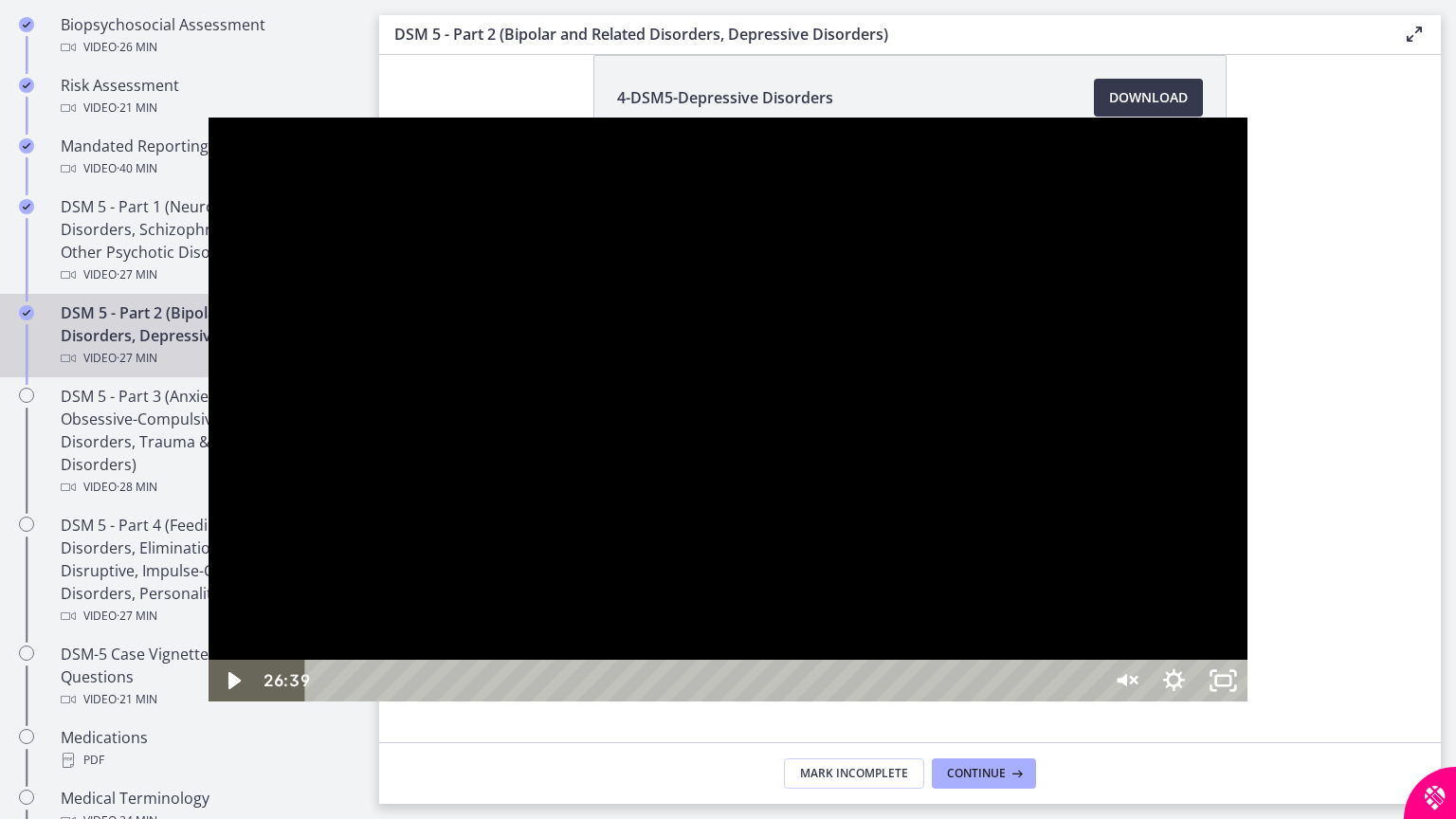 click at bounding box center (728, 410) 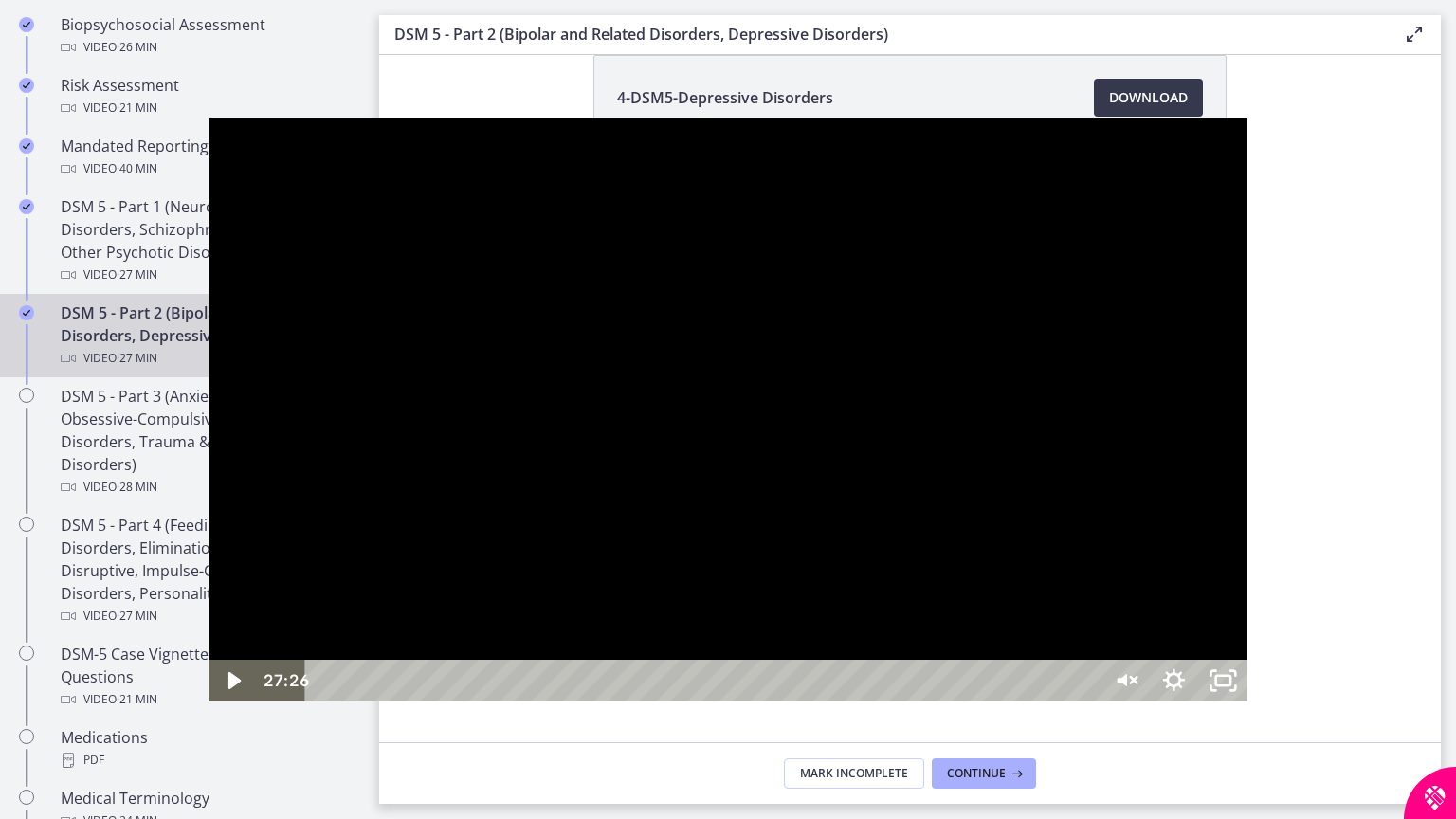 click at bounding box center [728, 410] 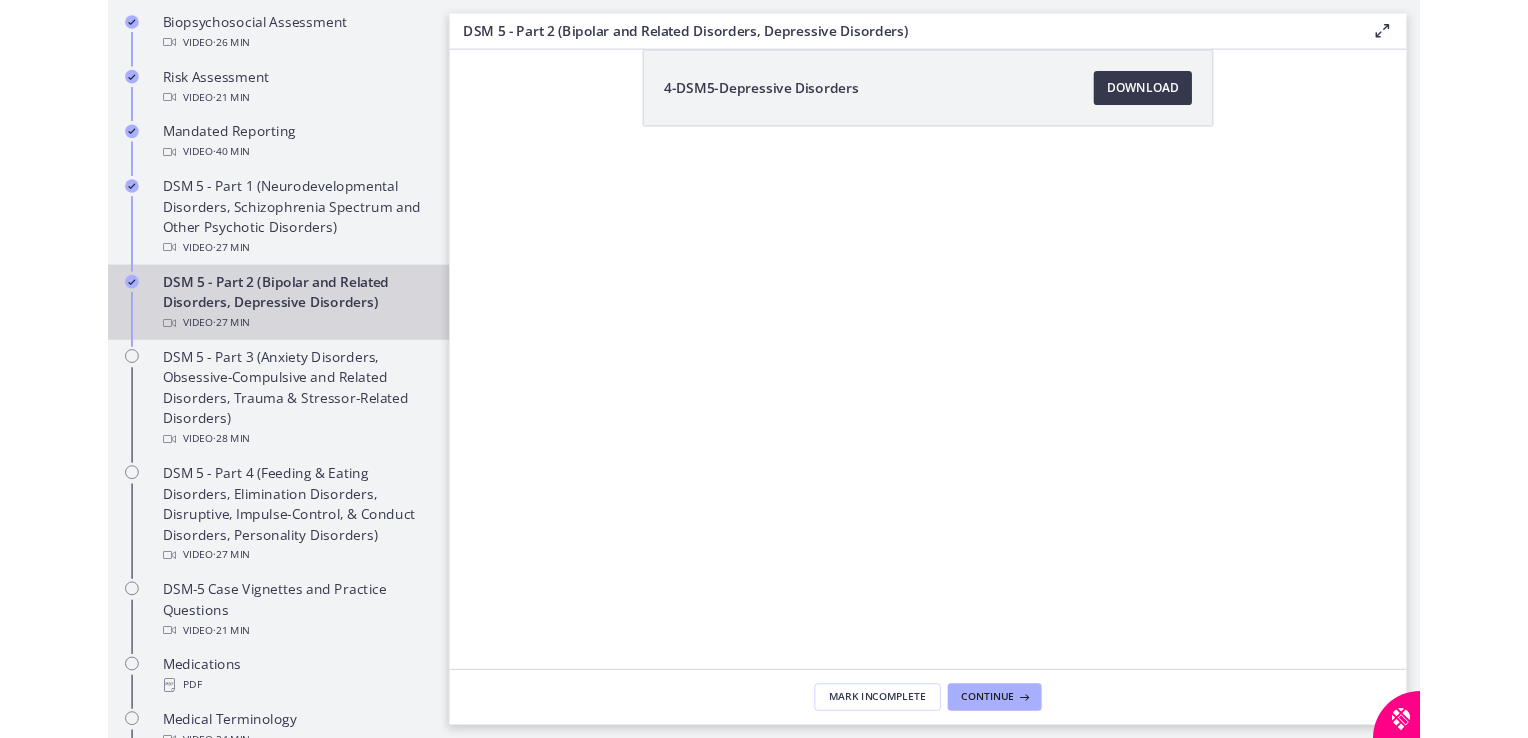 scroll, scrollTop: 413, scrollLeft: 0, axis: vertical 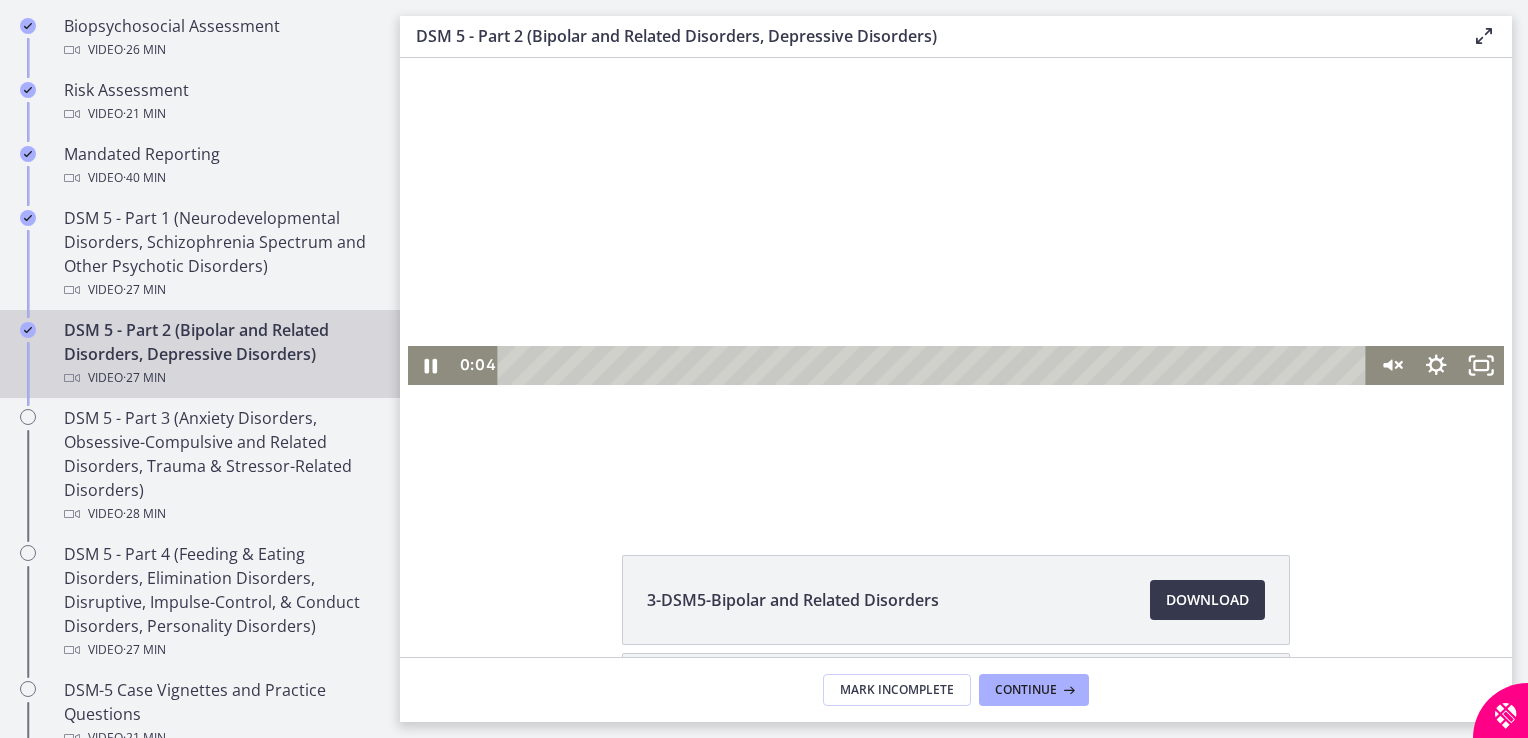 click at bounding box center (956, 77) 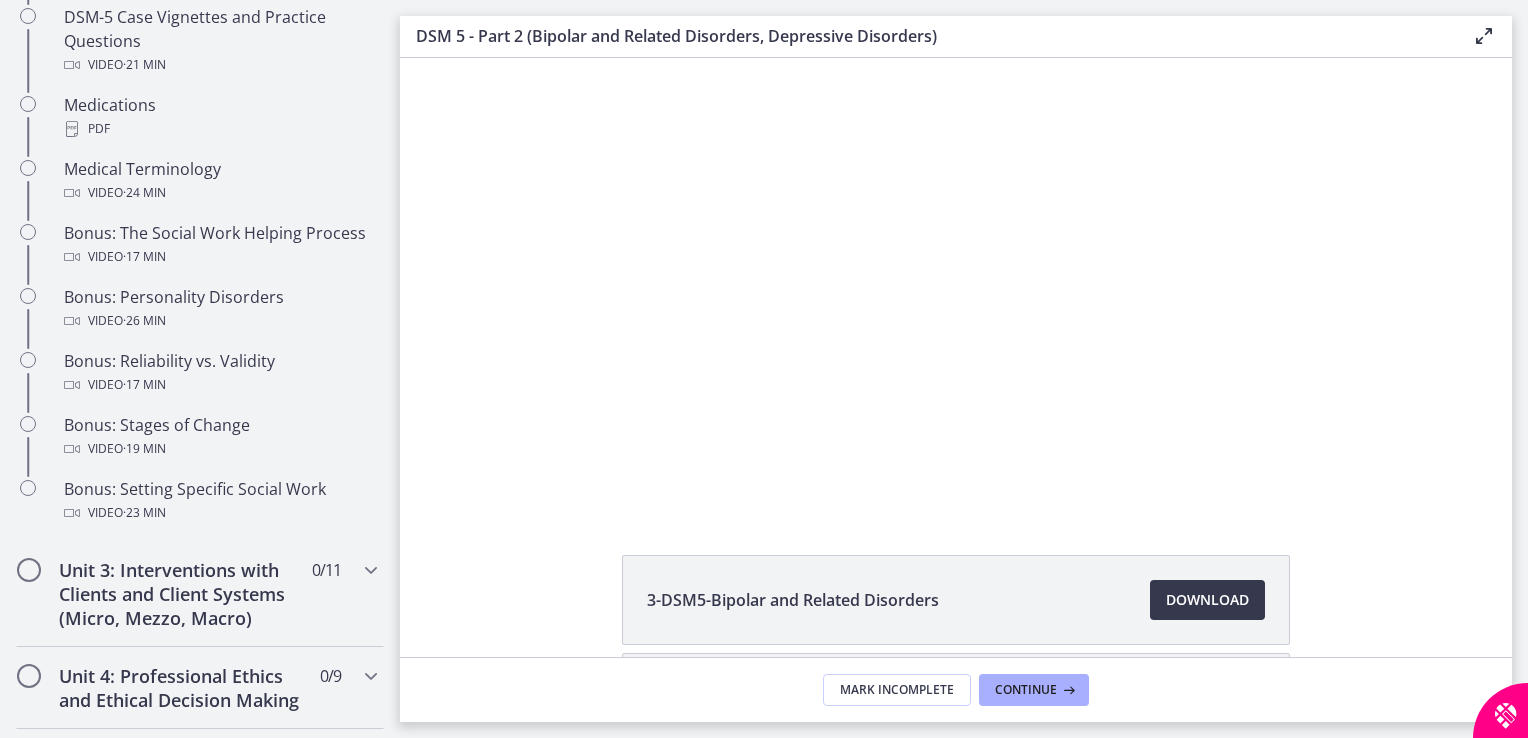 scroll, scrollTop: 2168, scrollLeft: 0, axis: vertical 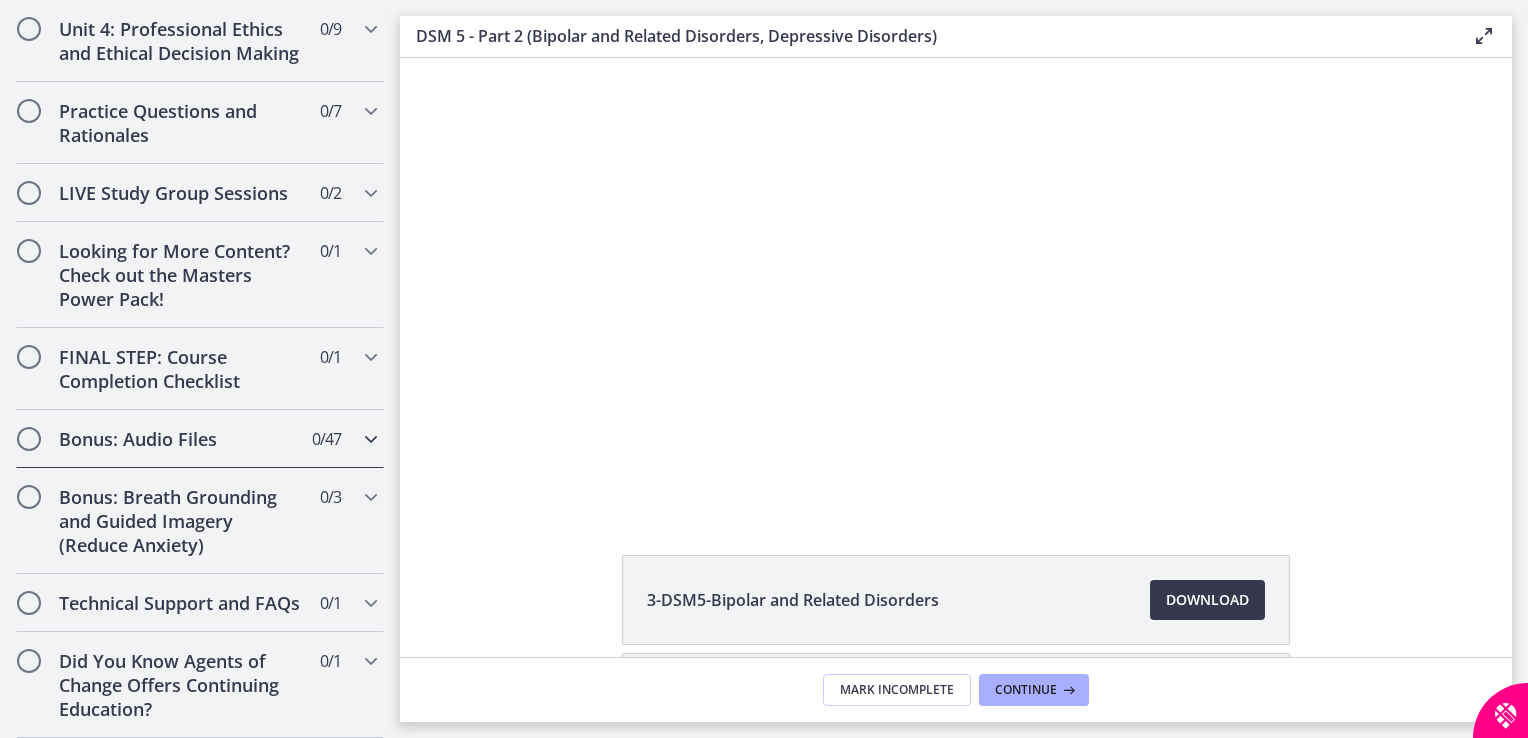 click at bounding box center [371, 439] 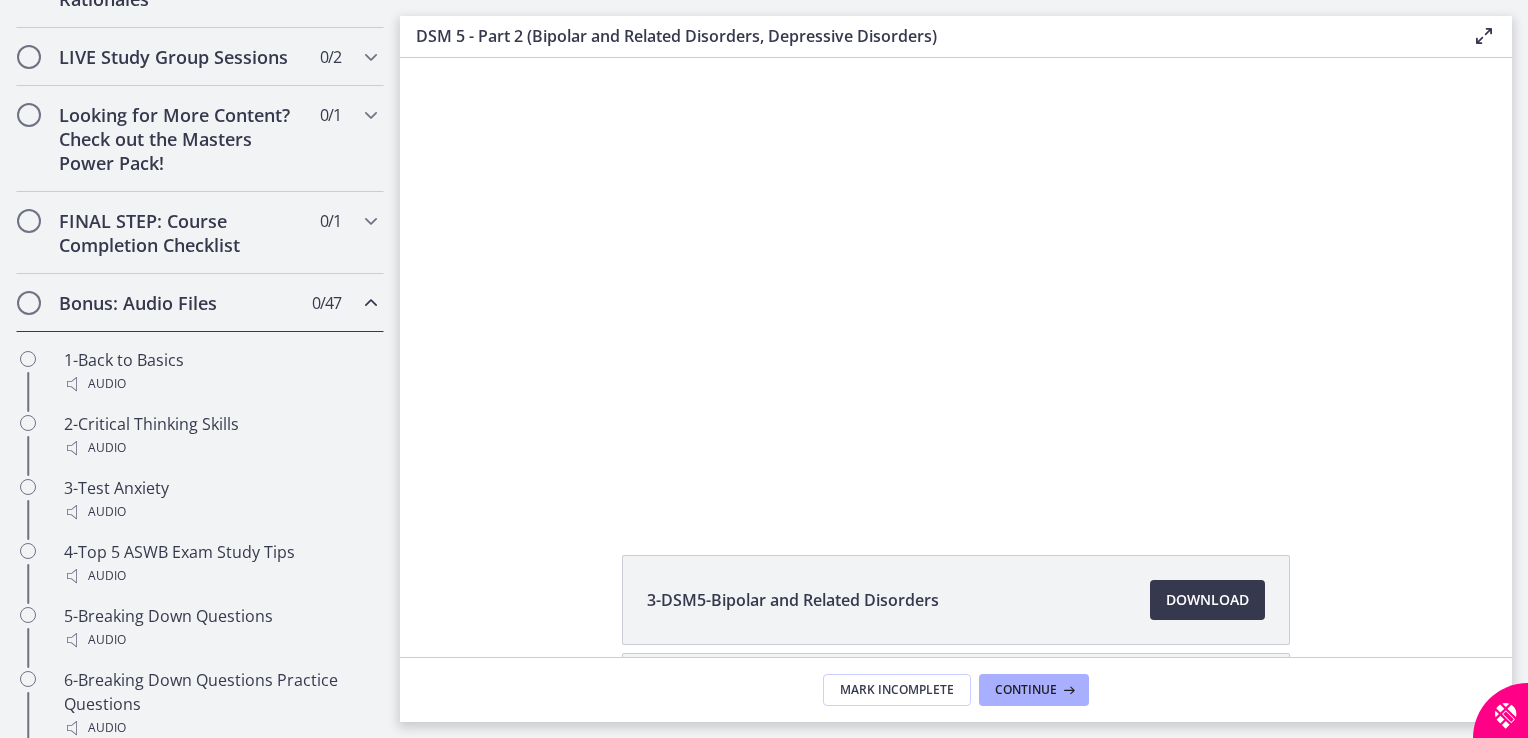 scroll, scrollTop: 928, scrollLeft: 0, axis: vertical 